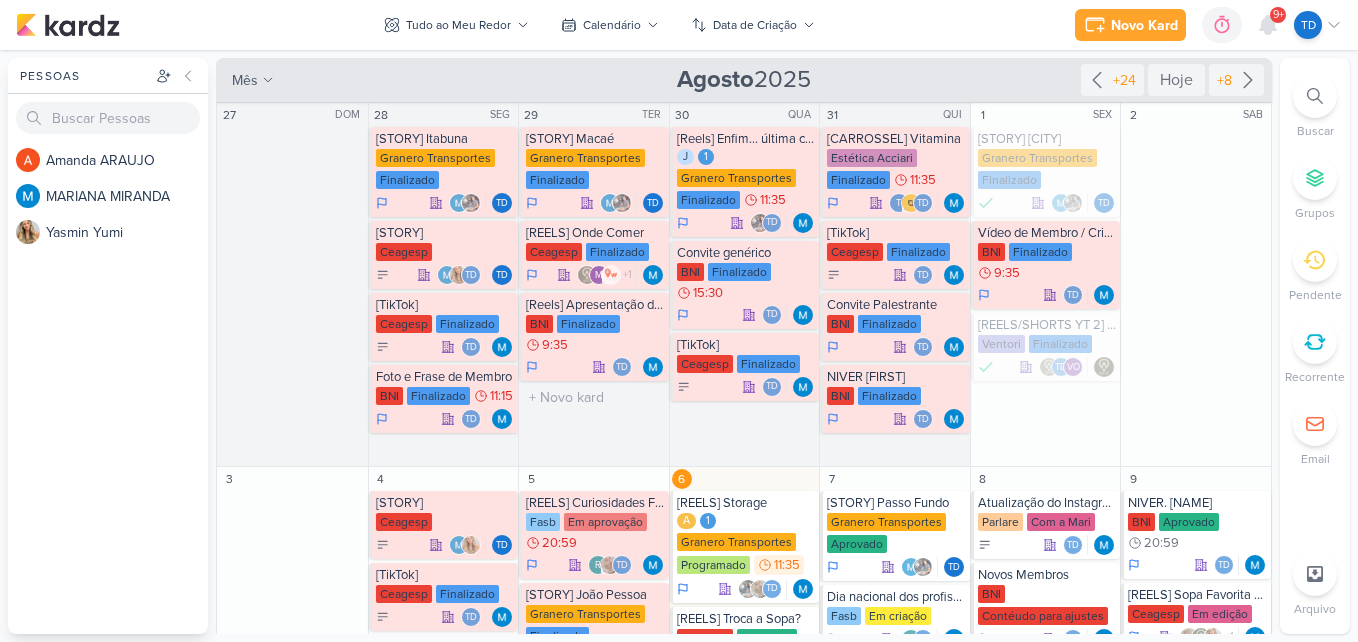 scroll, scrollTop: 0, scrollLeft: 0, axis: both 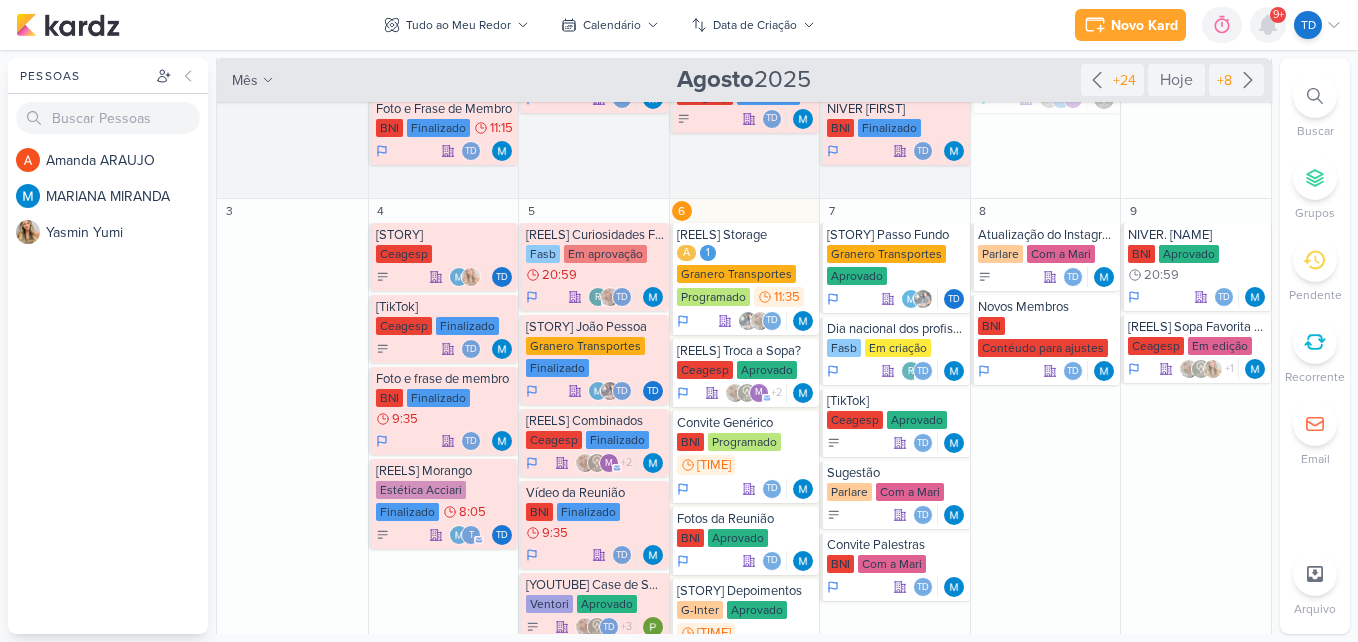 click 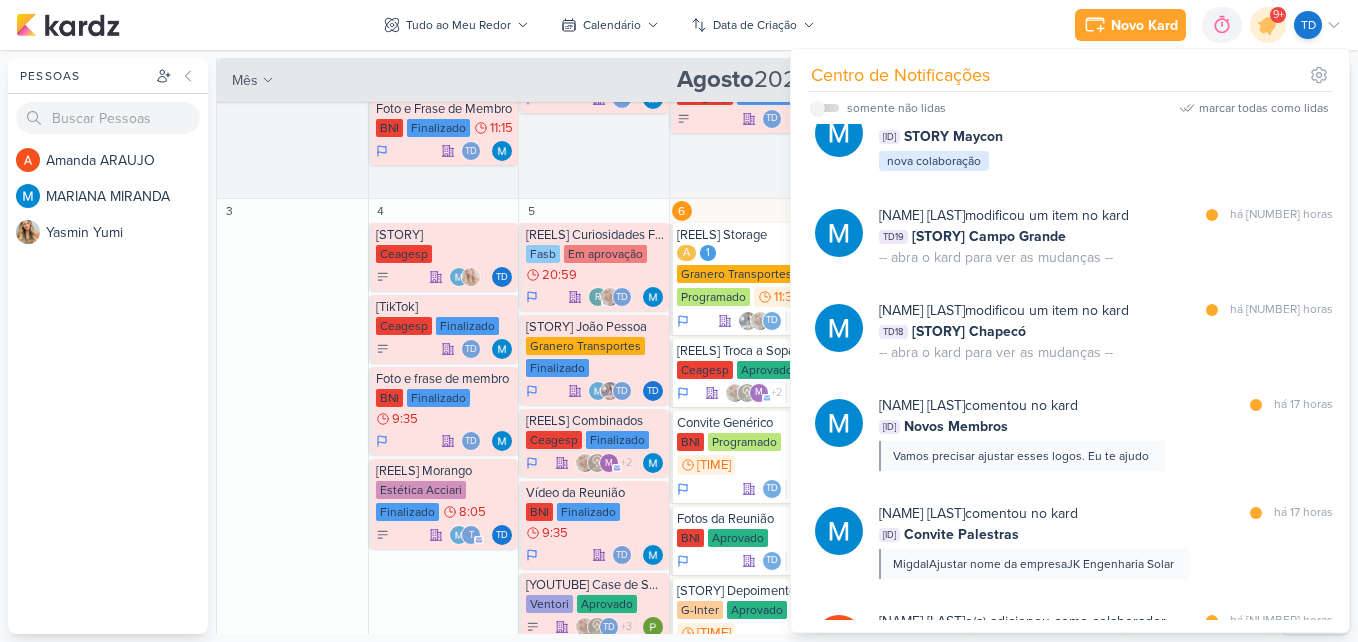 scroll, scrollTop: 0, scrollLeft: 0, axis: both 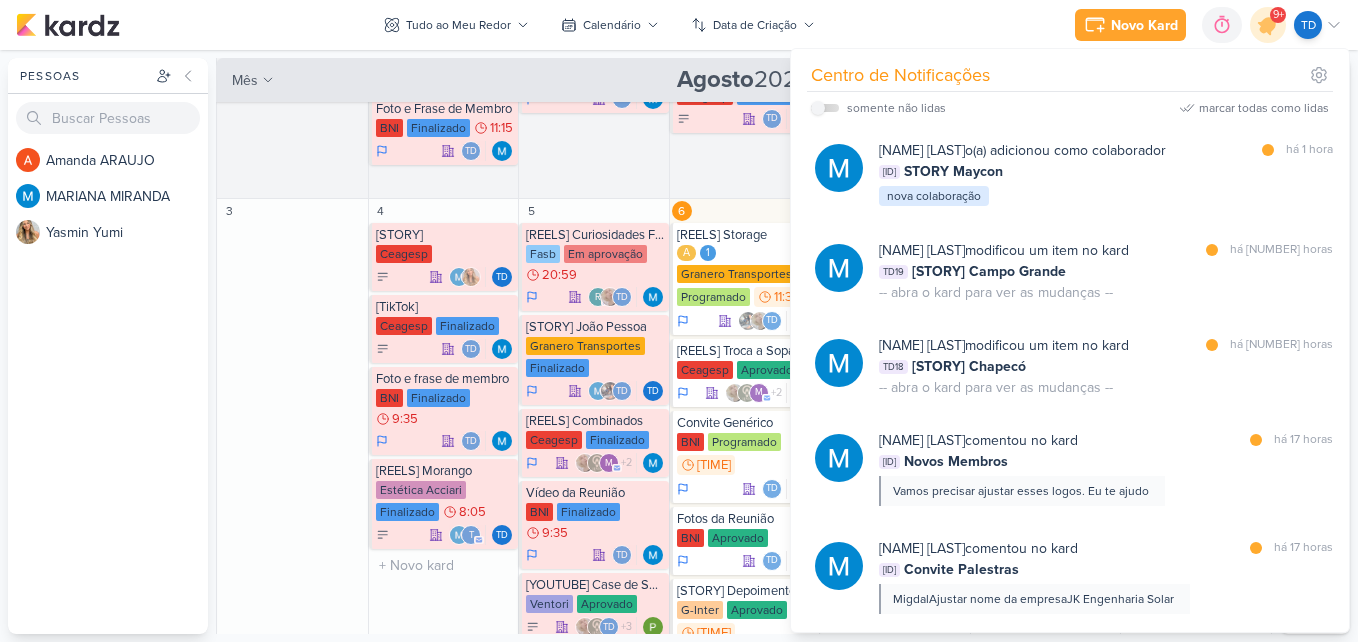click on "4" at bounding box center [444, 211] 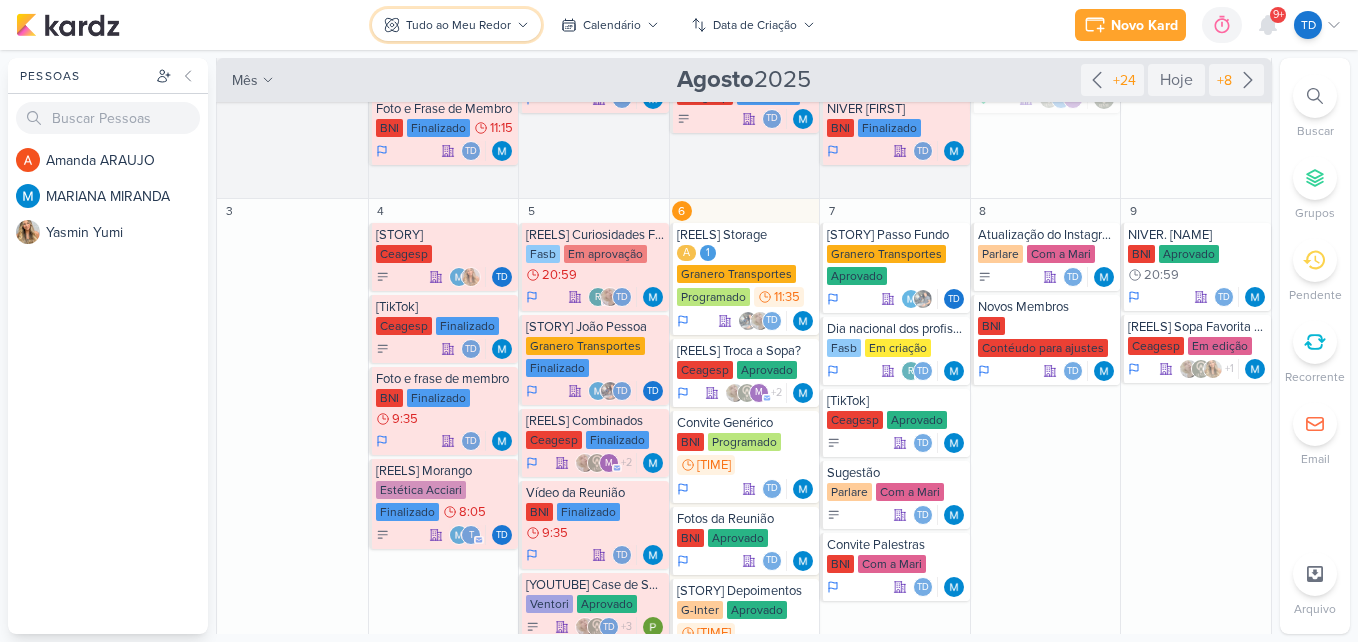 click 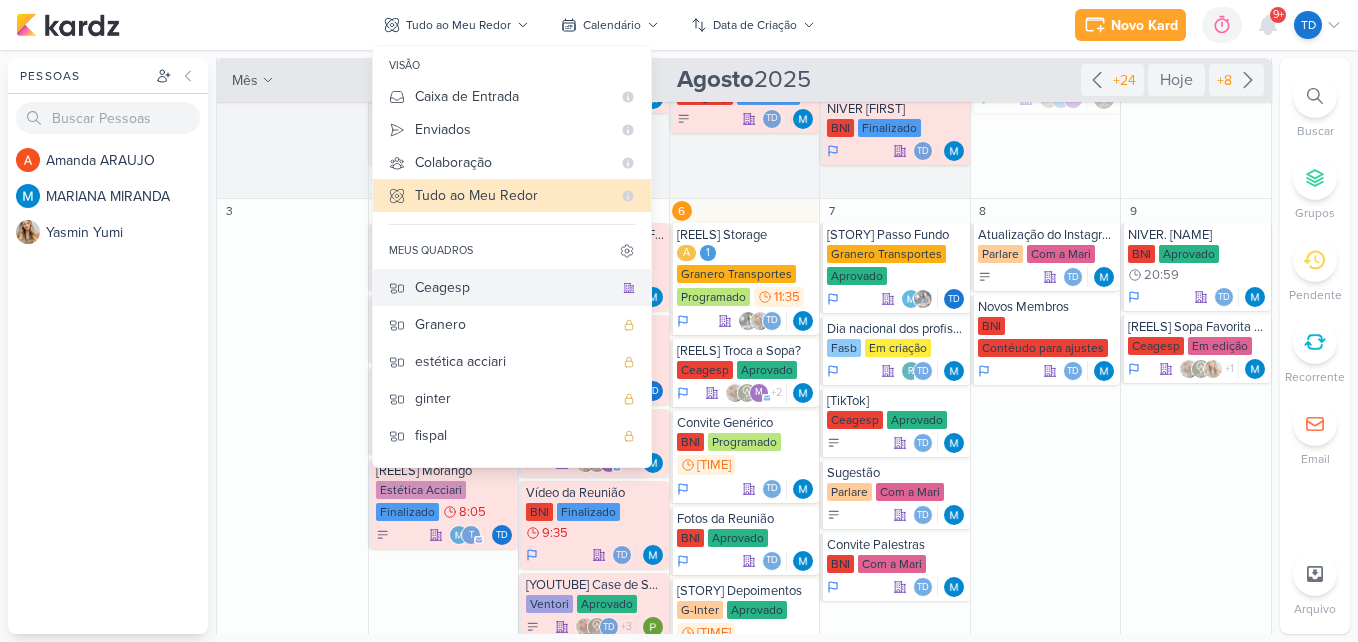 click on "Ceagesp" at bounding box center [514, 287] 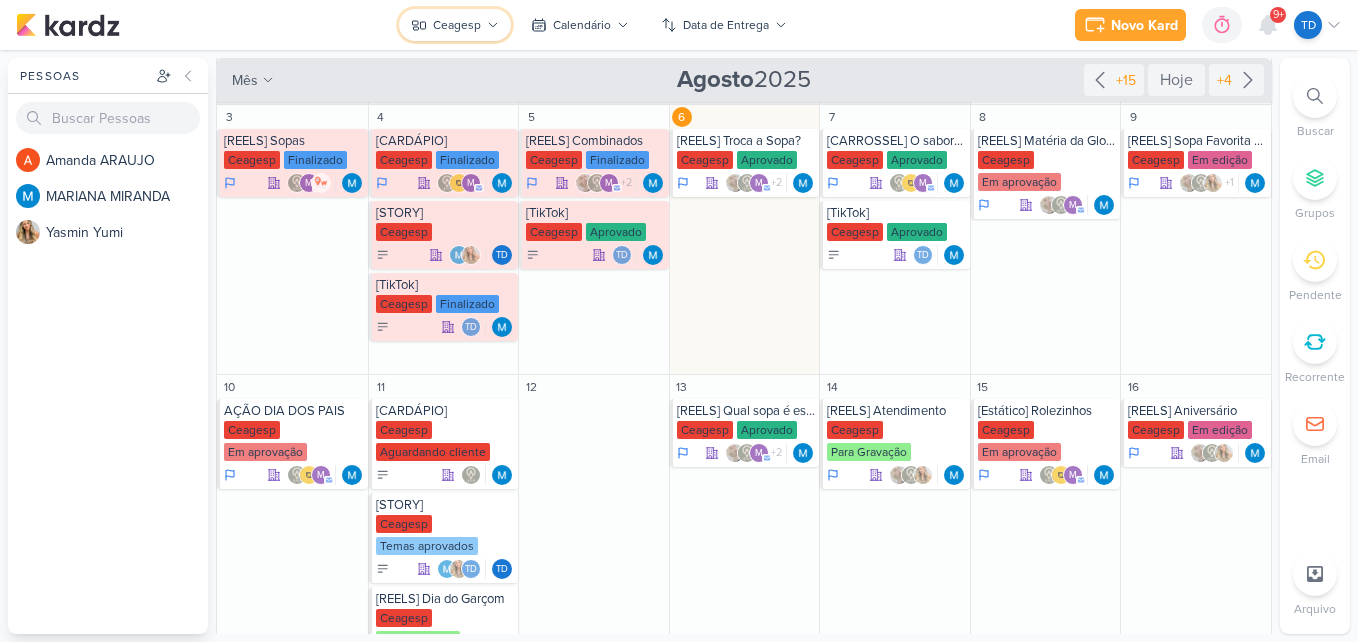 click 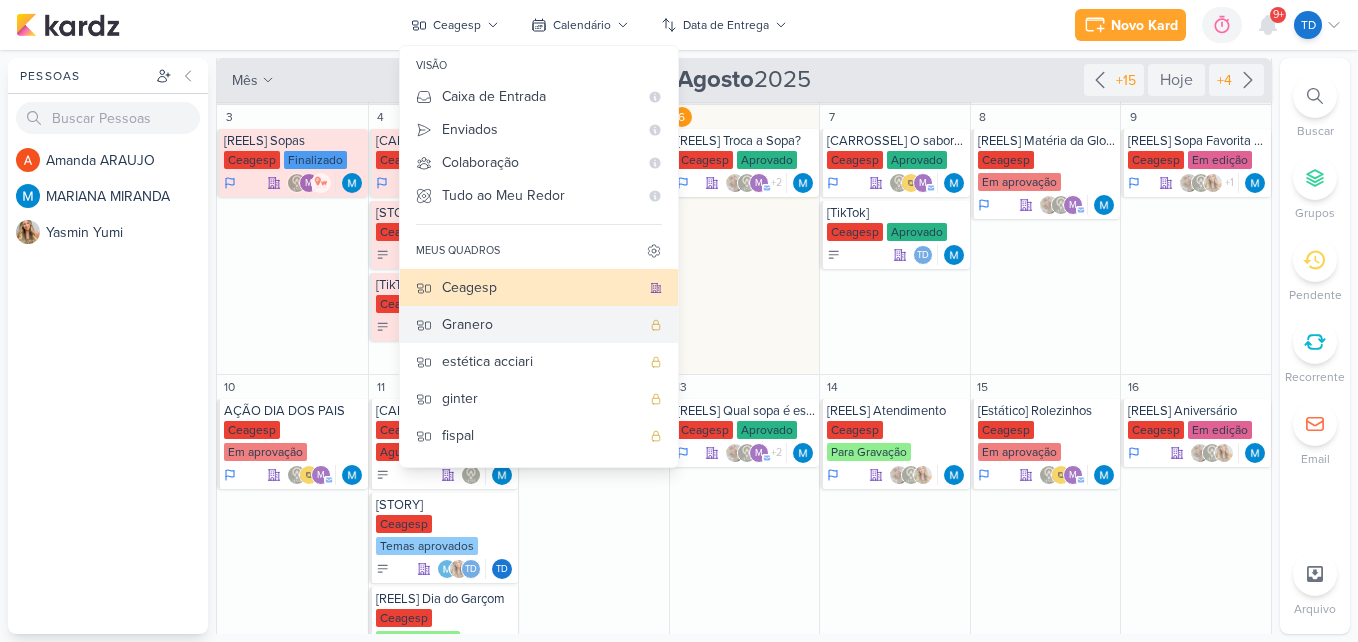 click on "Granero" at bounding box center [541, 324] 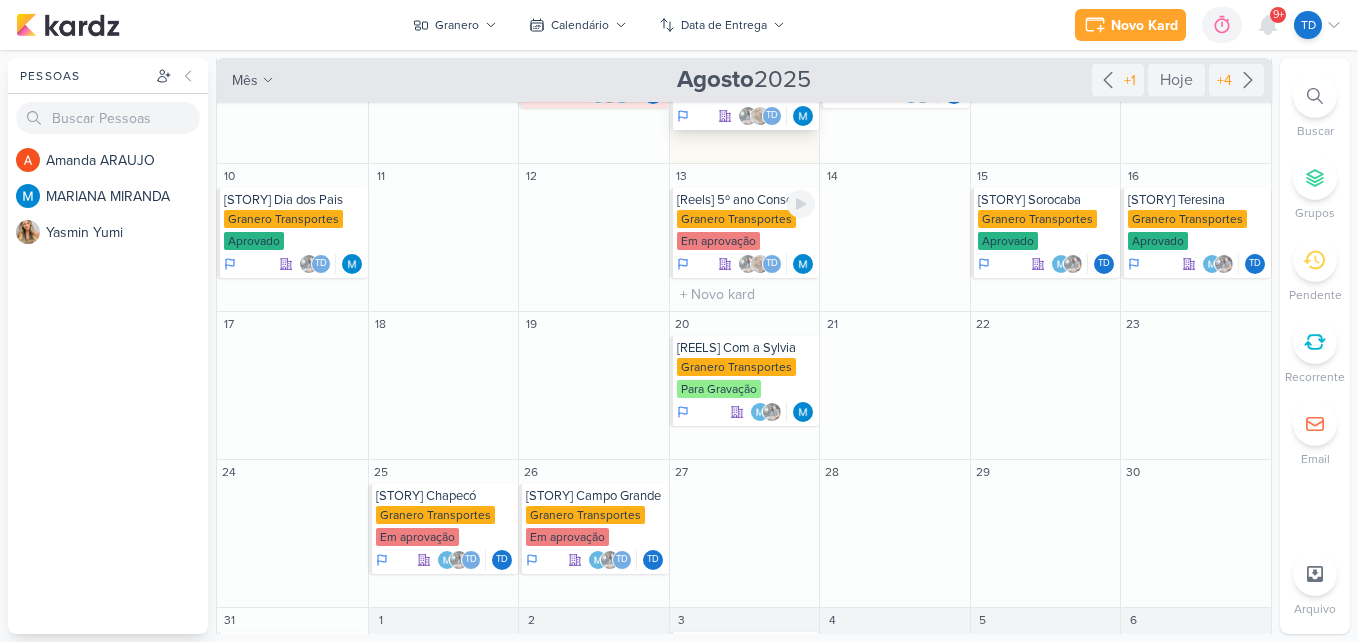scroll, scrollTop: 399, scrollLeft: 0, axis: vertical 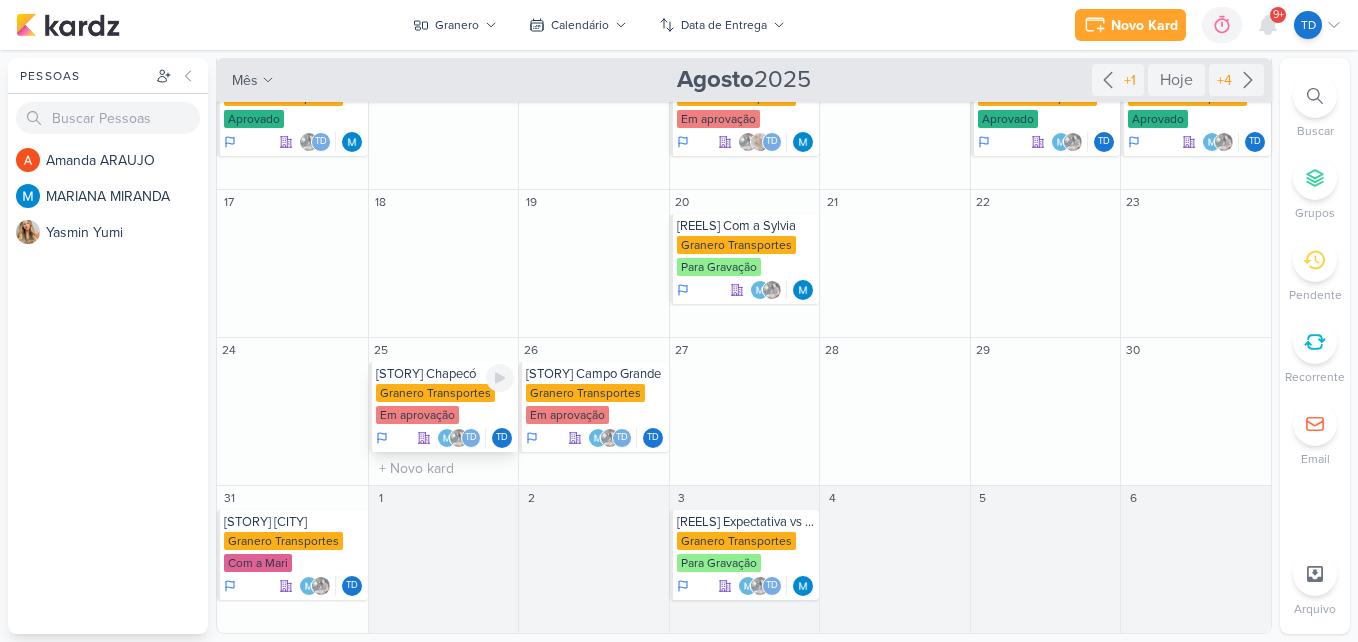 click on "[STORY] Chapecó" at bounding box center (445, 374) 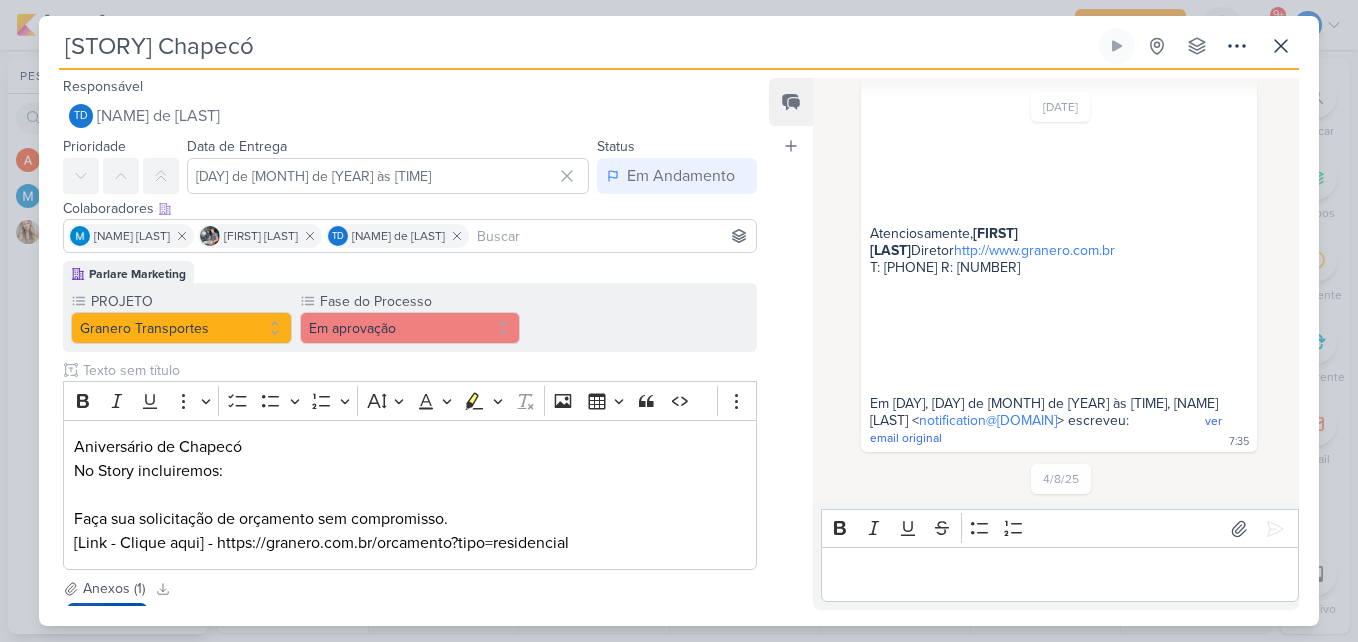 scroll, scrollTop: 543, scrollLeft: 0, axis: vertical 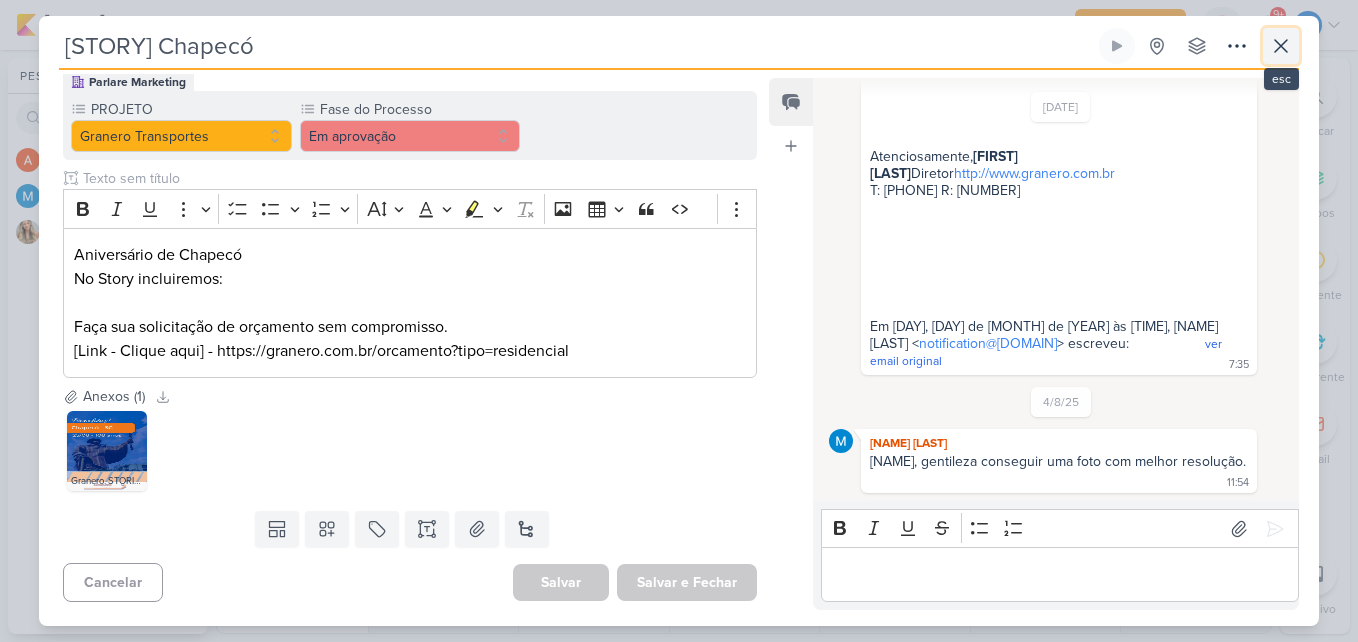 click 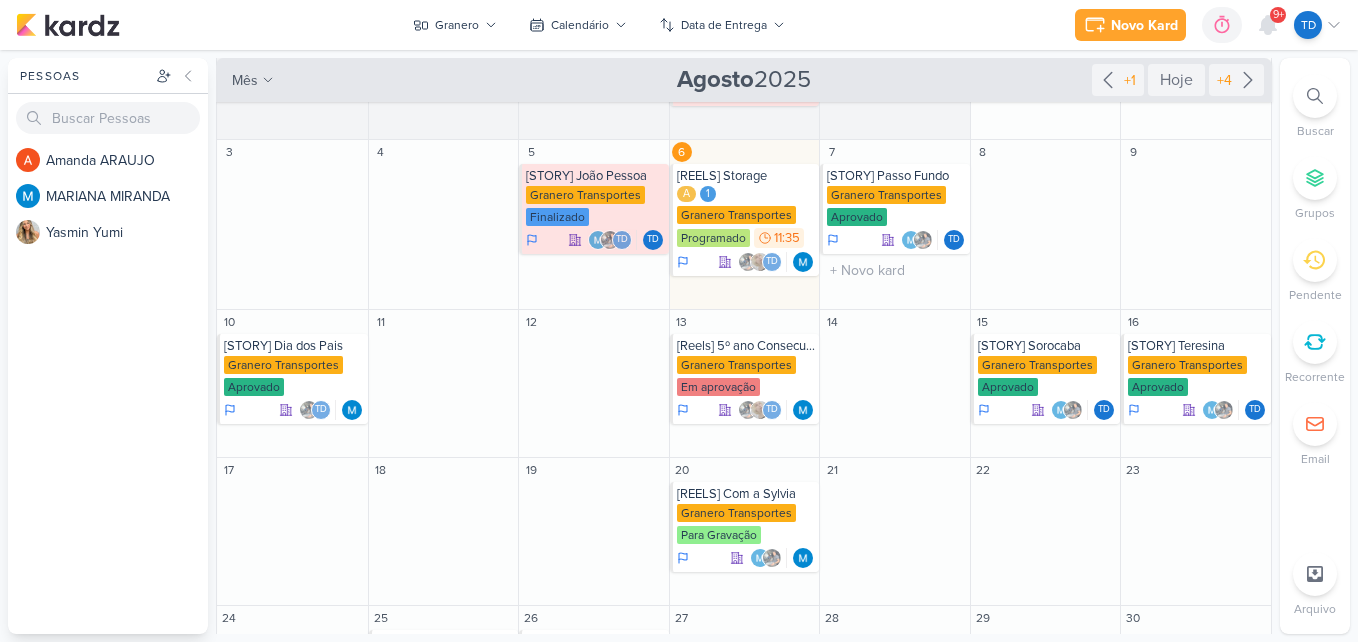 scroll, scrollTop: 0, scrollLeft: 0, axis: both 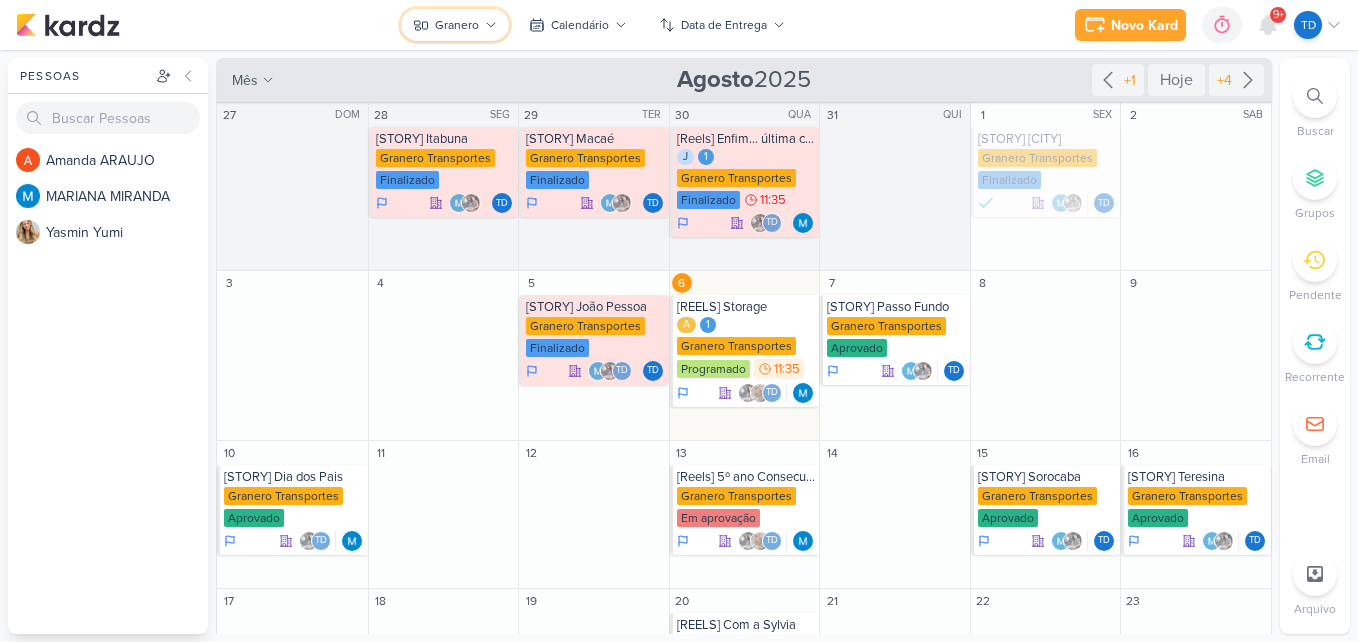 click on "Granero" at bounding box center (455, 25) 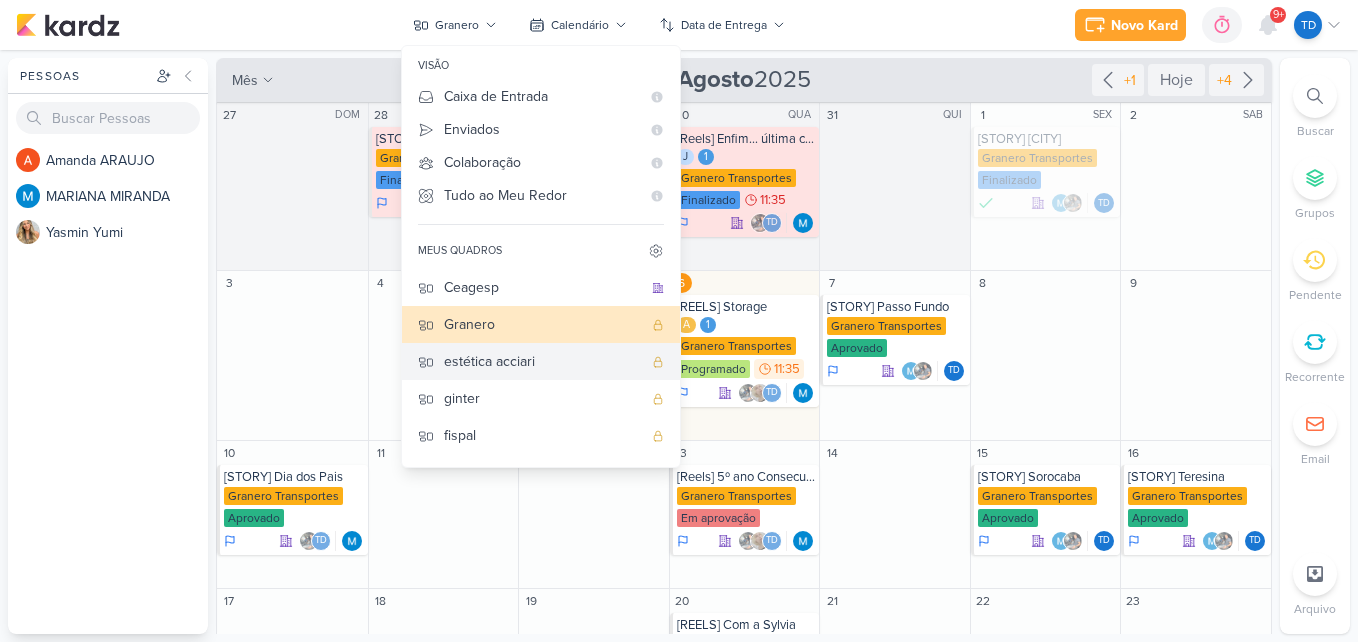 click on "estética acciari" at bounding box center [543, 361] 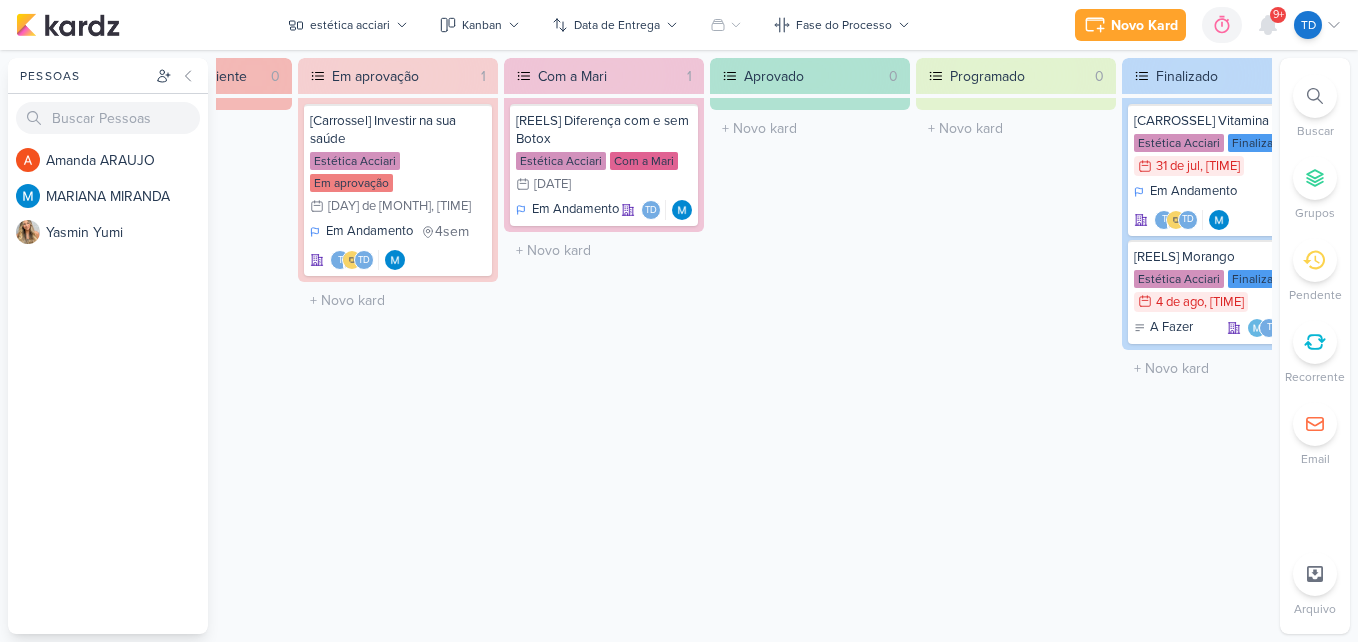 scroll, scrollTop: 0, scrollLeft: 1616, axis: horizontal 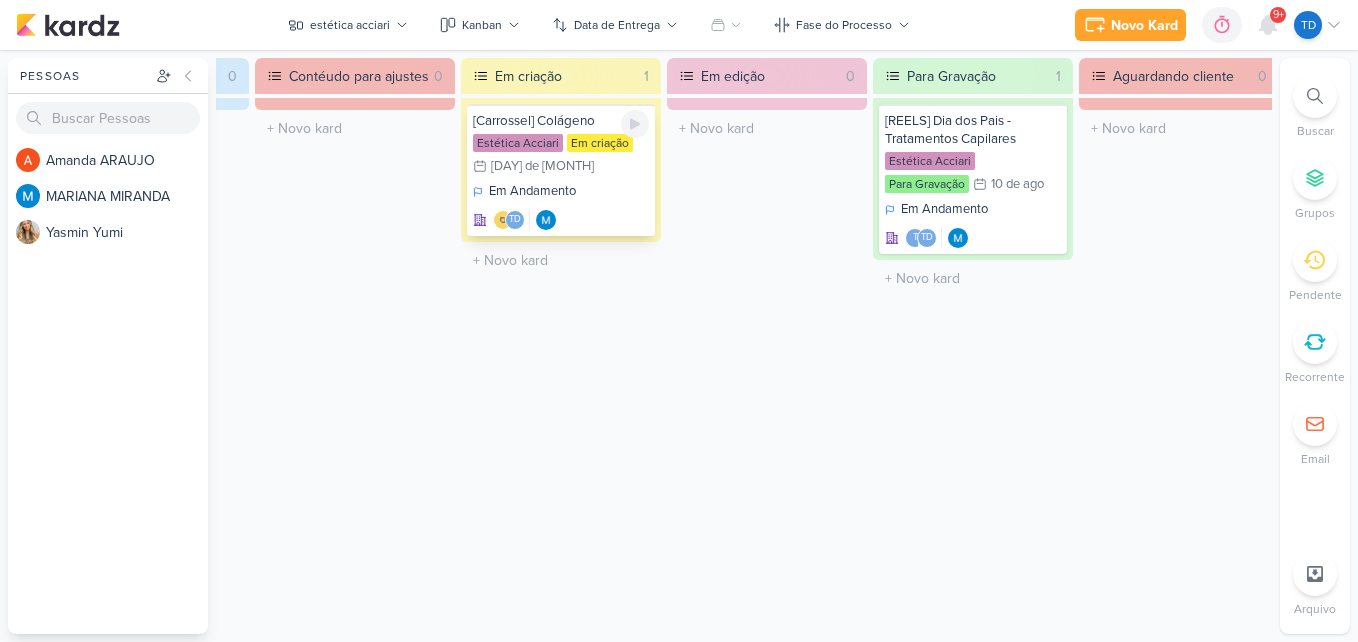 click on "Em [STATUS]
[ID]" at bounding box center (561, 206) 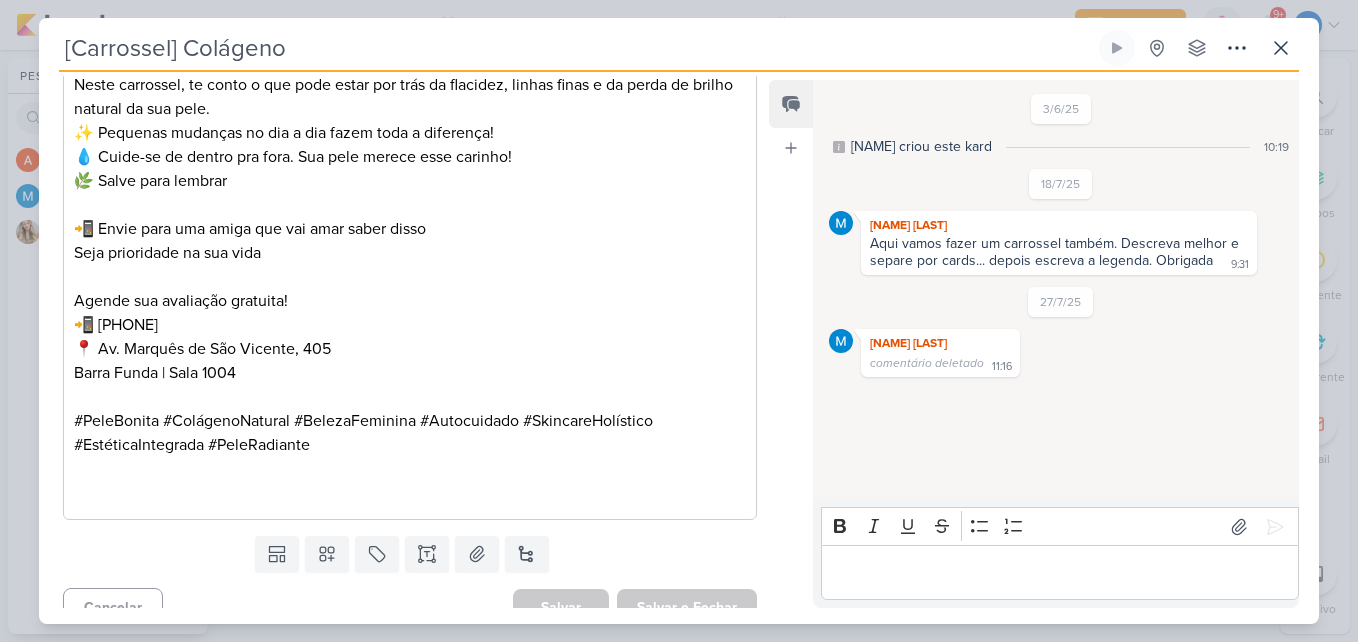 scroll, scrollTop: 2480, scrollLeft: 0, axis: vertical 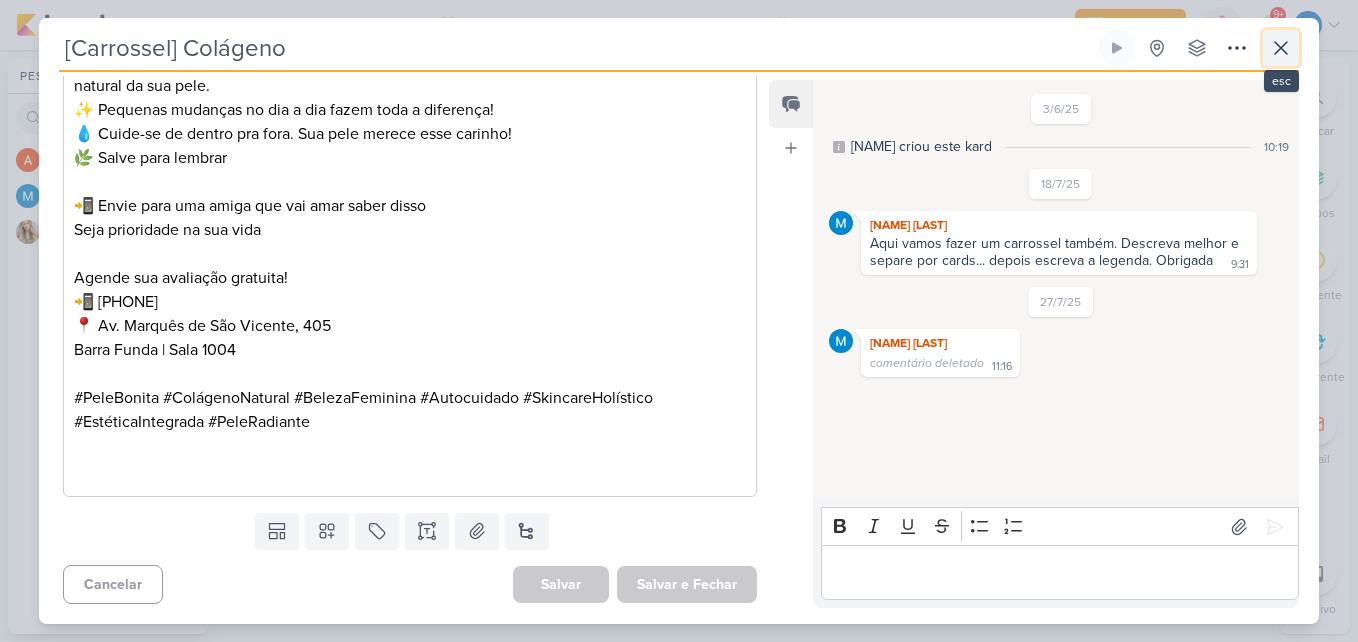 click at bounding box center [1281, 48] 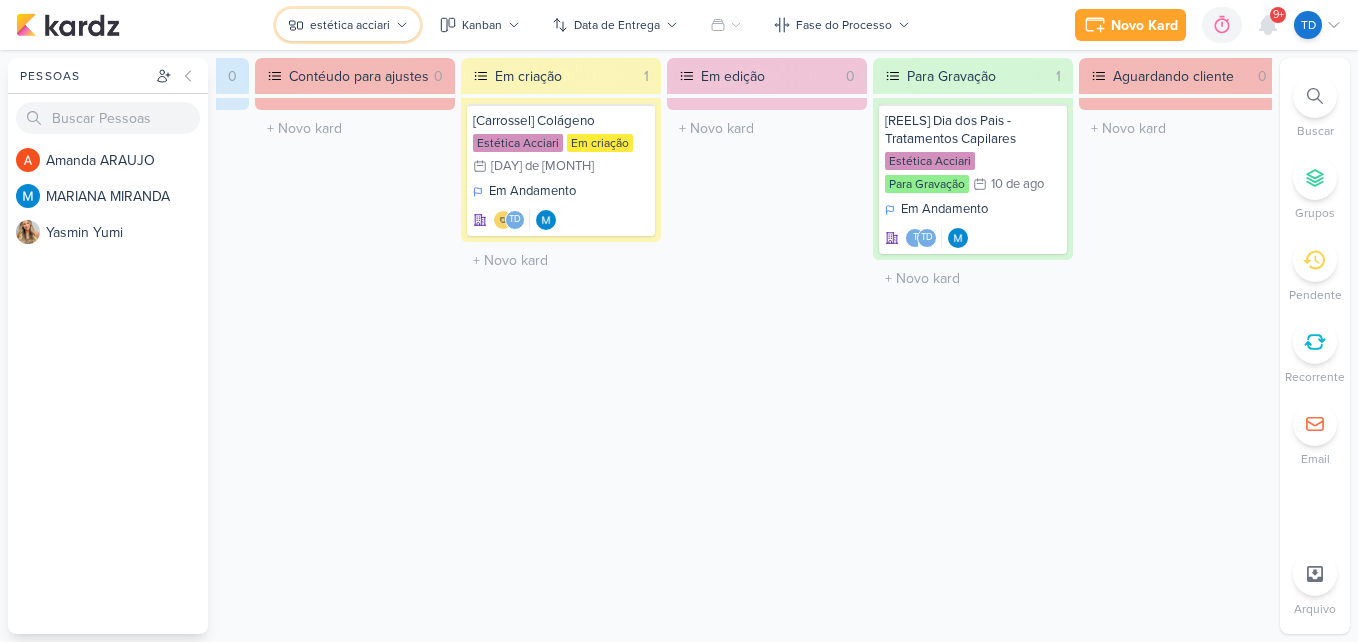 click on "estética acciari" at bounding box center [350, 25] 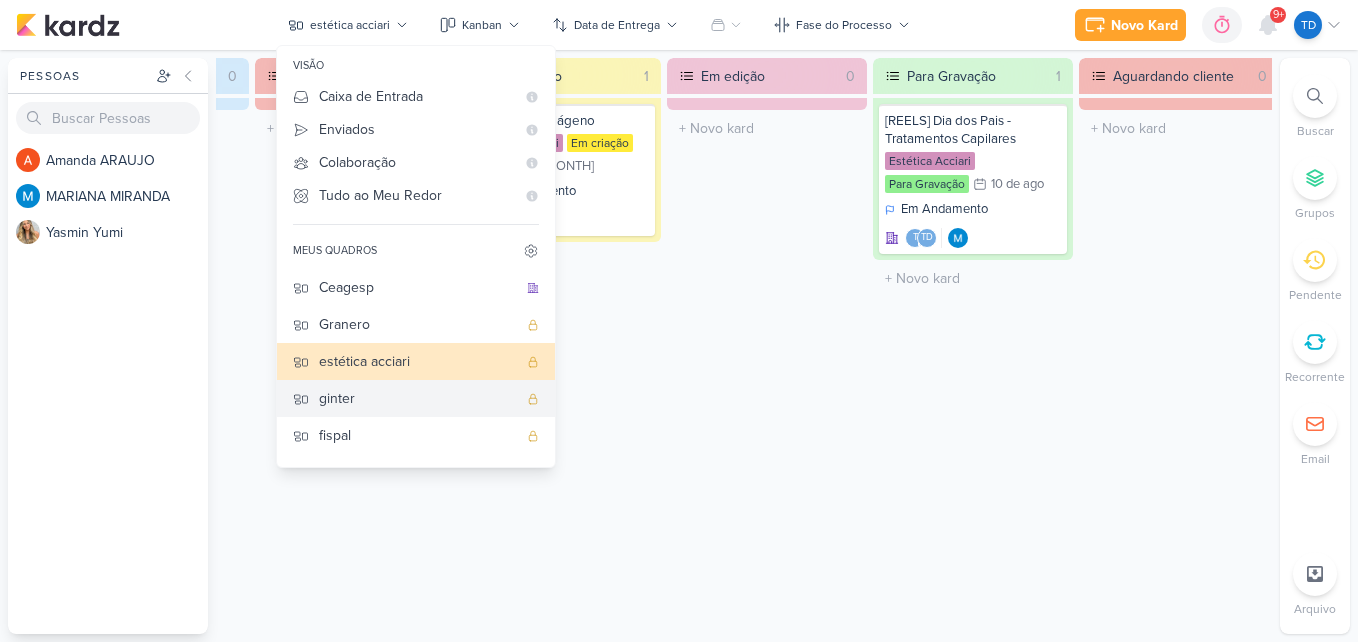 click on "ginter" at bounding box center (418, 398) 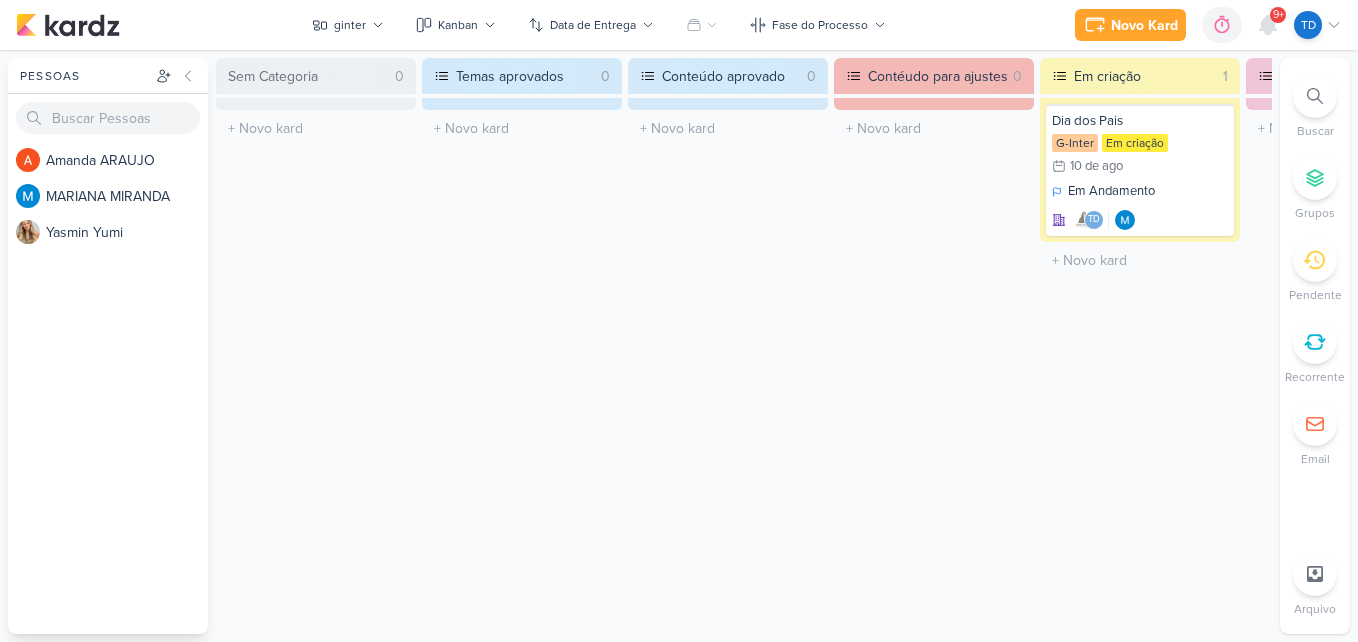 click on "Preferências de Quadros
Pessoal
Organização
Não tem nenhum quadro aqui ainda :/
Novo Quadro" at bounding box center (679, 346) 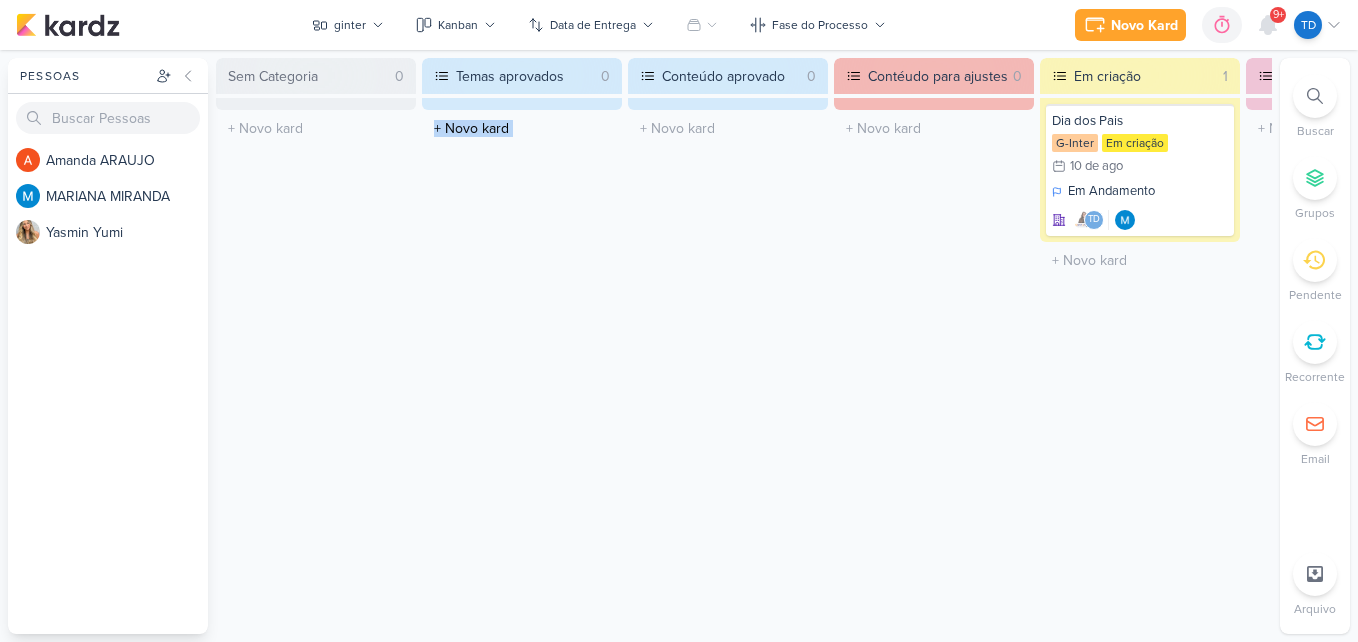 click on "Preferências de Quadros
Pessoal
Organização
Não tem nenhum quadro aqui ainda :/
Novo Quadro" at bounding box center (679, 346) 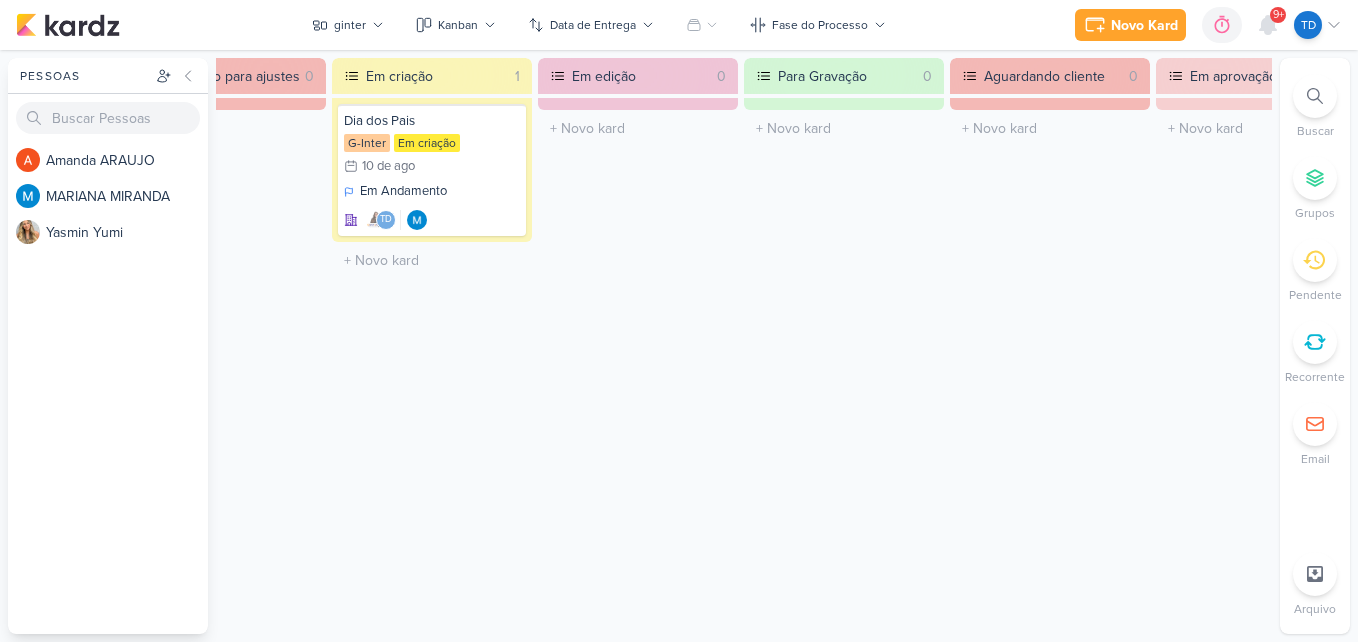 scroll, scrollTop: 0, scrollLeft: 536, axis: horizontal 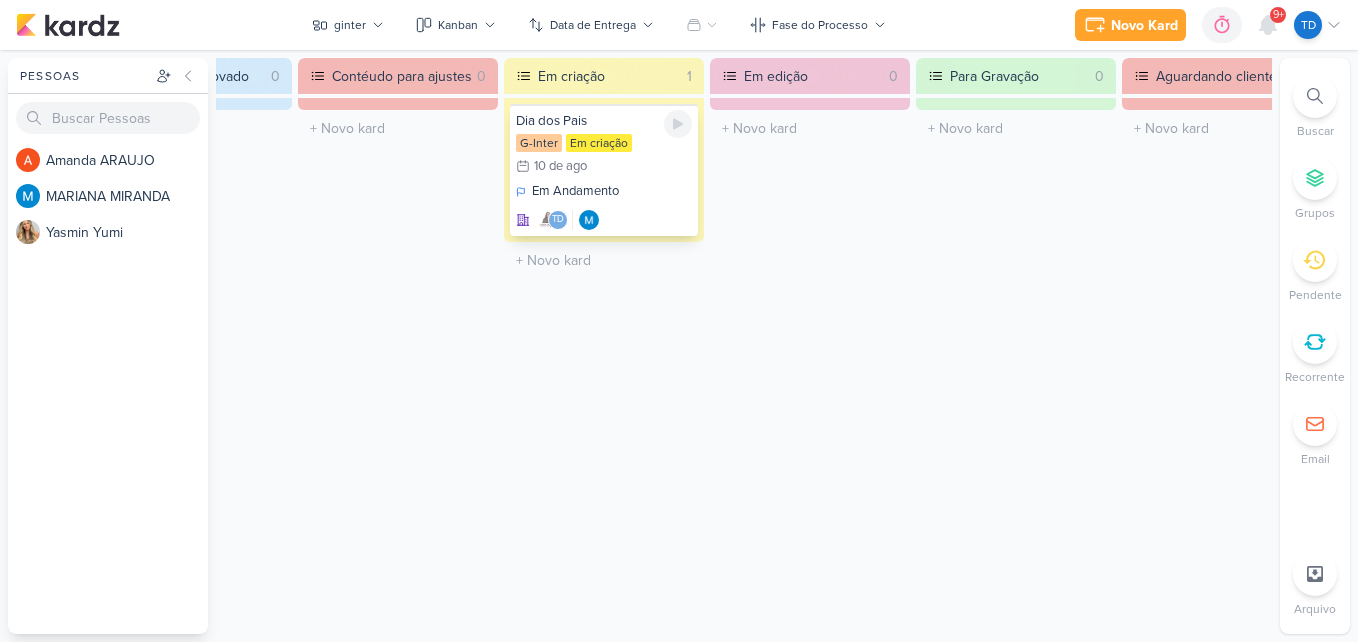 click on "Em [STATUS]
[ID]" at bounding box center (604, 206) 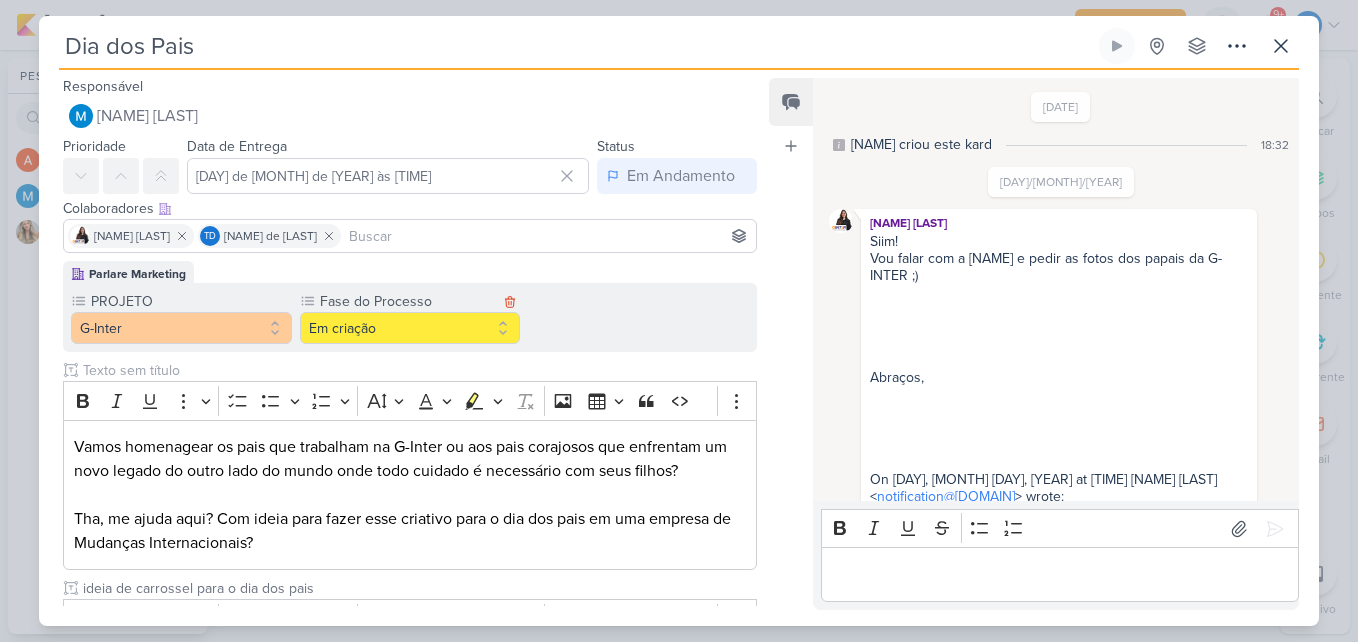 scroll, scrollTop: 1602, scrollLeft: 0, axis: vertical 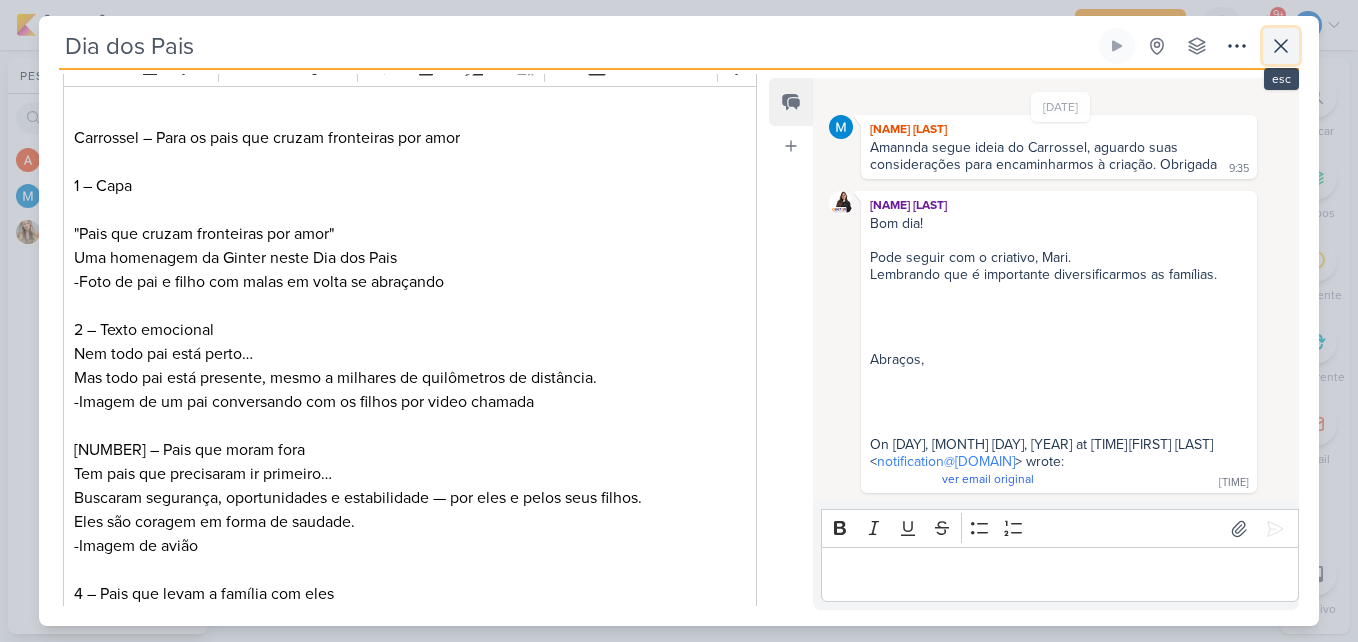 click 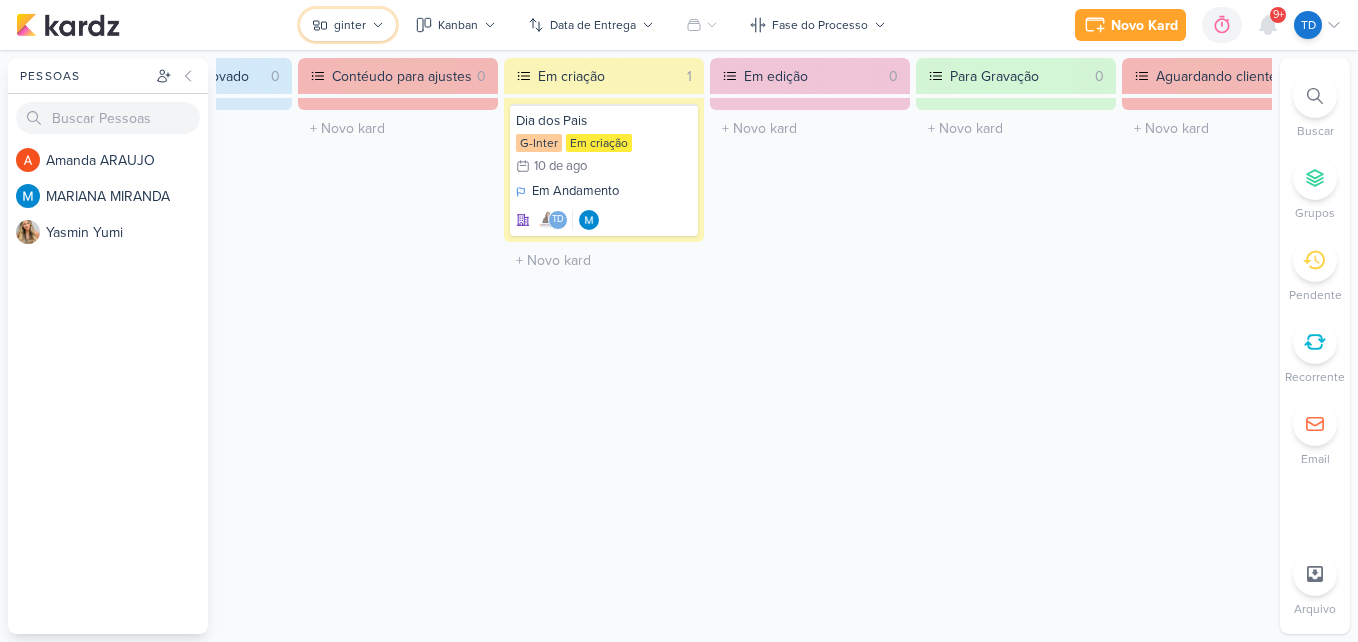 click on "ginter" at bounding box center (348, 25) 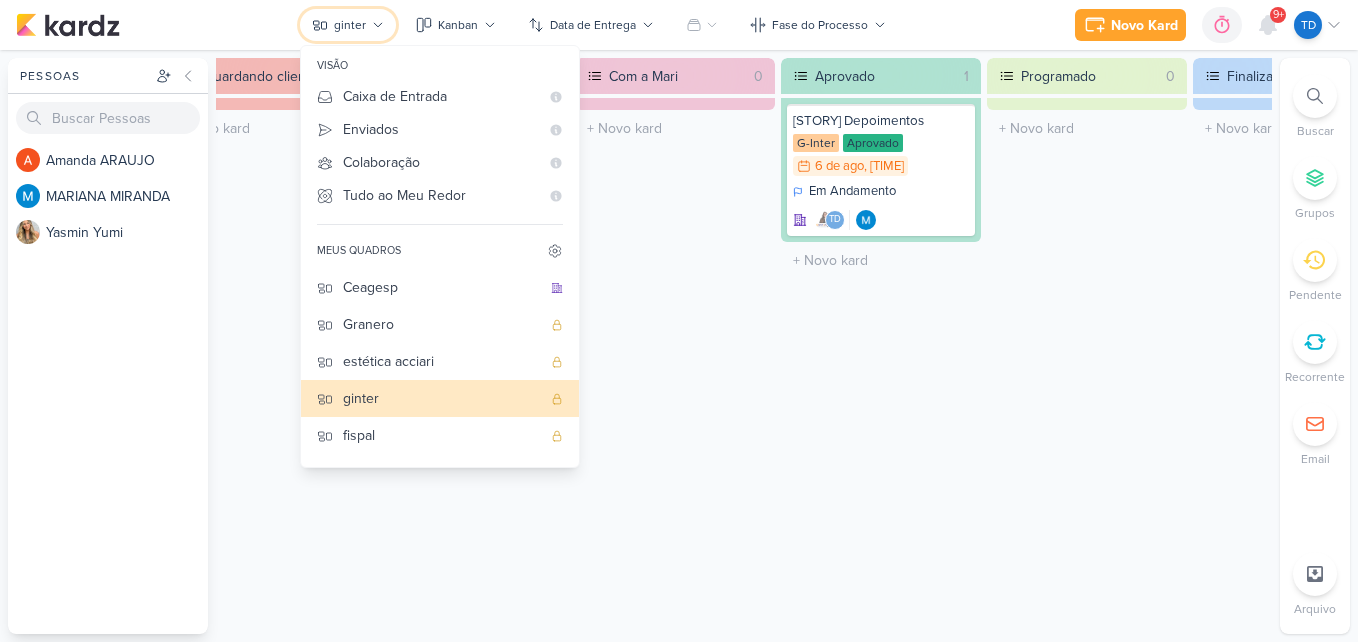 scroll, scrollTop: 0, scrollLeft: 1497, axis: horizontal 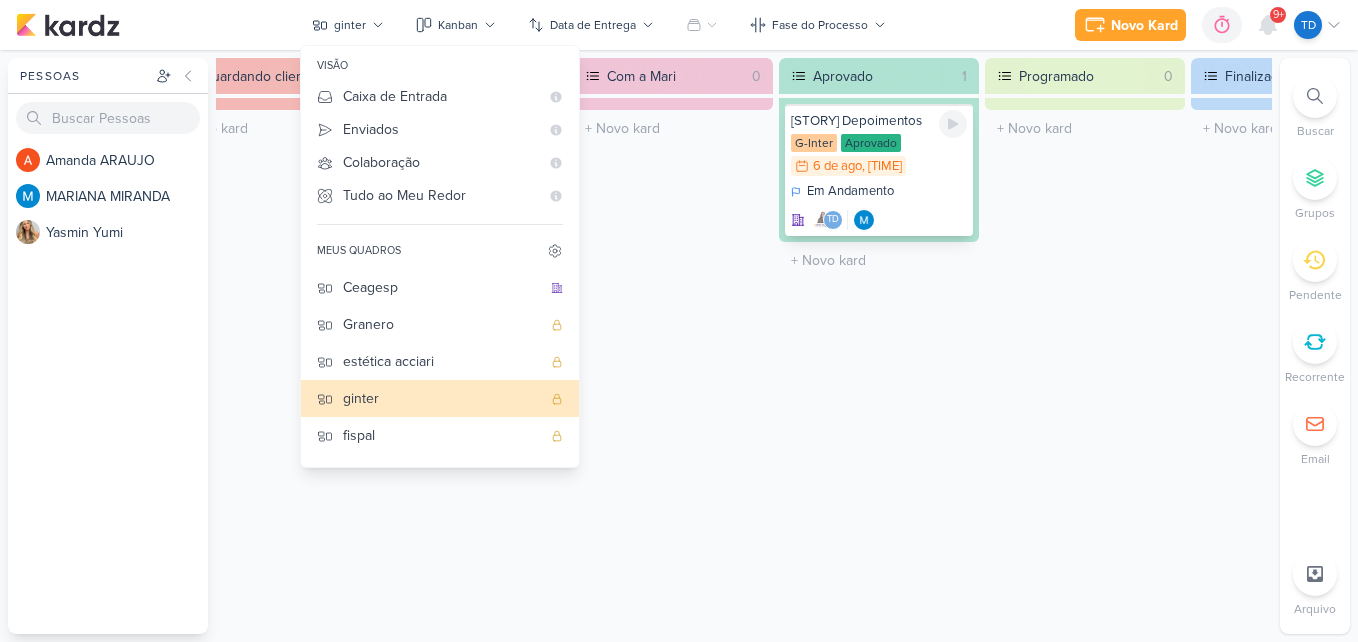 click on "Em [STATUS]
[ID]
[NUMBER]/[NUMBER]
[DAY] de [MONTH]
, [TIME]" at bounding box center (879, 156) 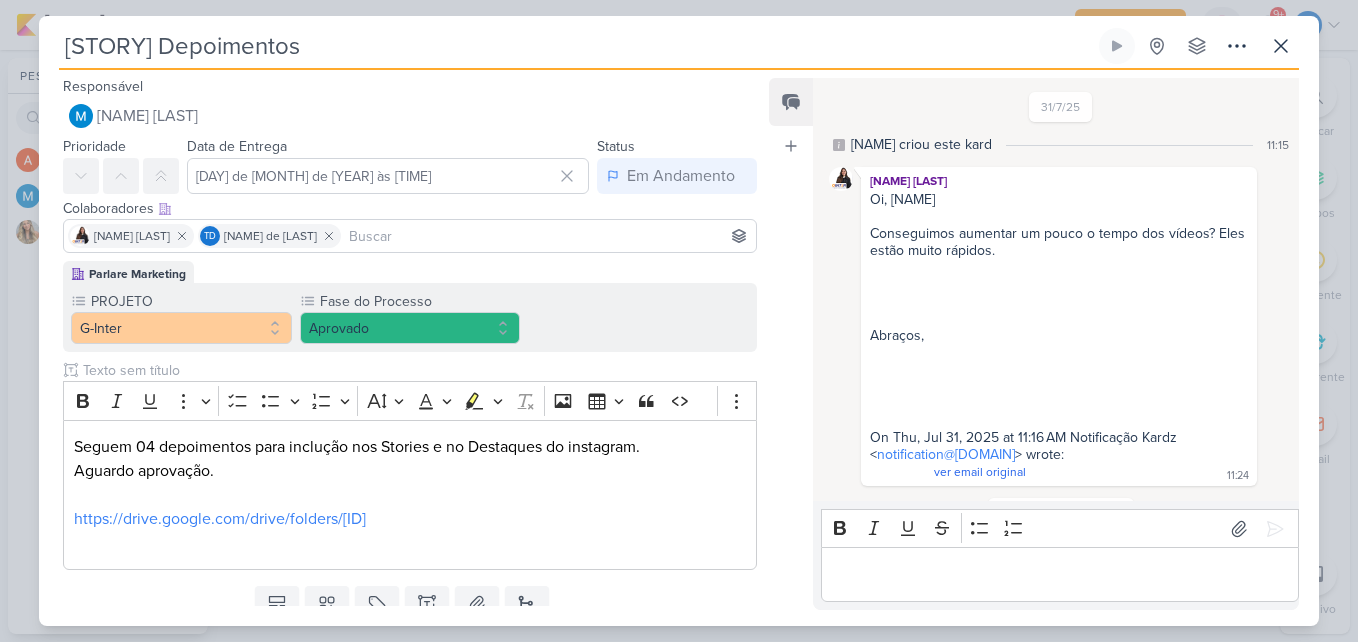 scroll, scrollTop: 399, scrollLeft: 0, axis: vertical 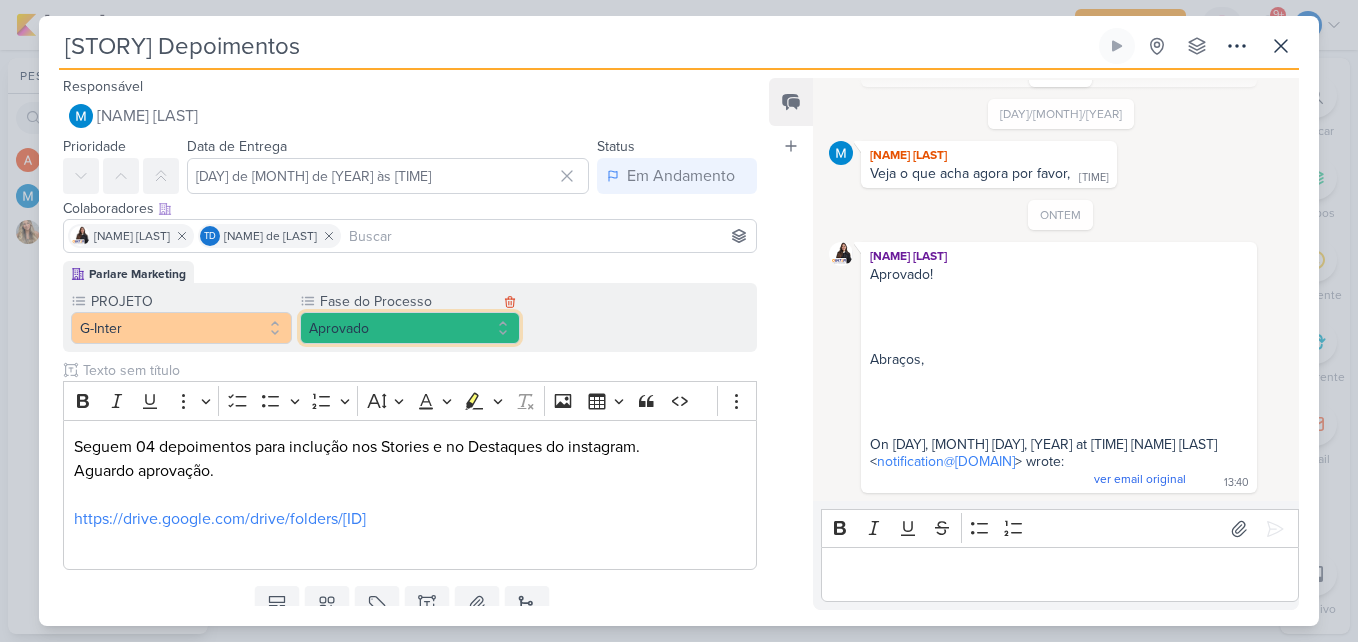 click on "Aprovado" at bounding box center (410, 328) 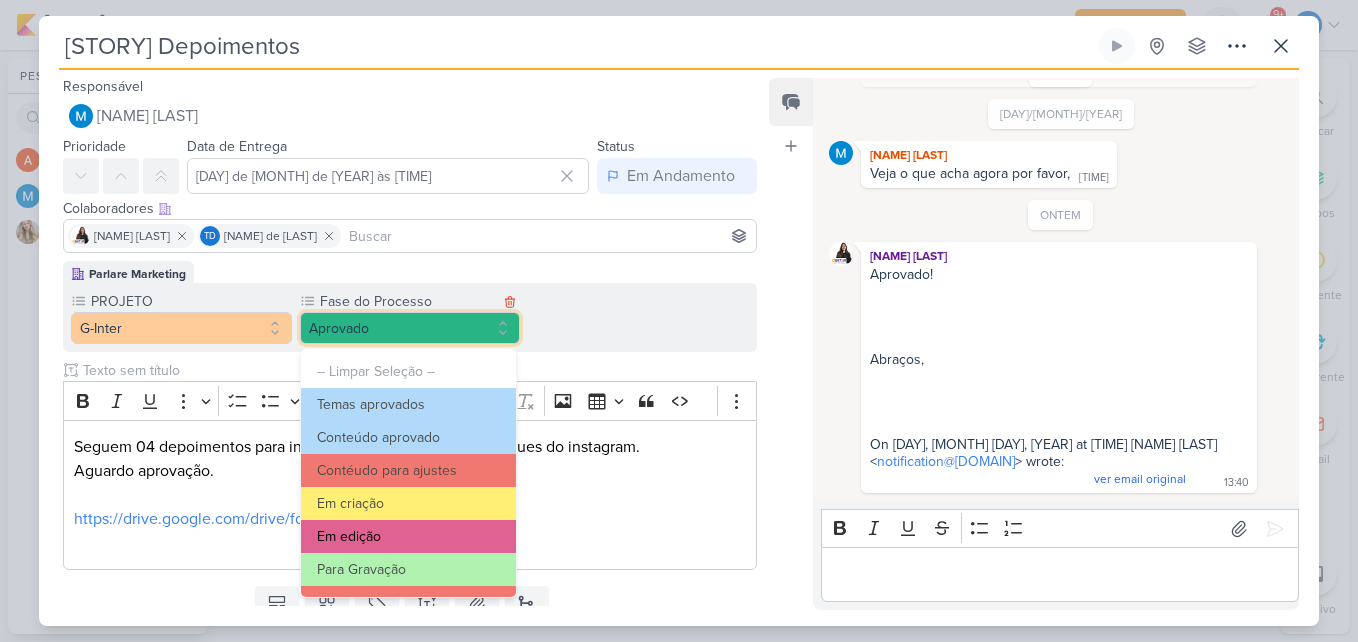 scroll, scrollTop: 193, scrollLeft: 0, axis: vertical 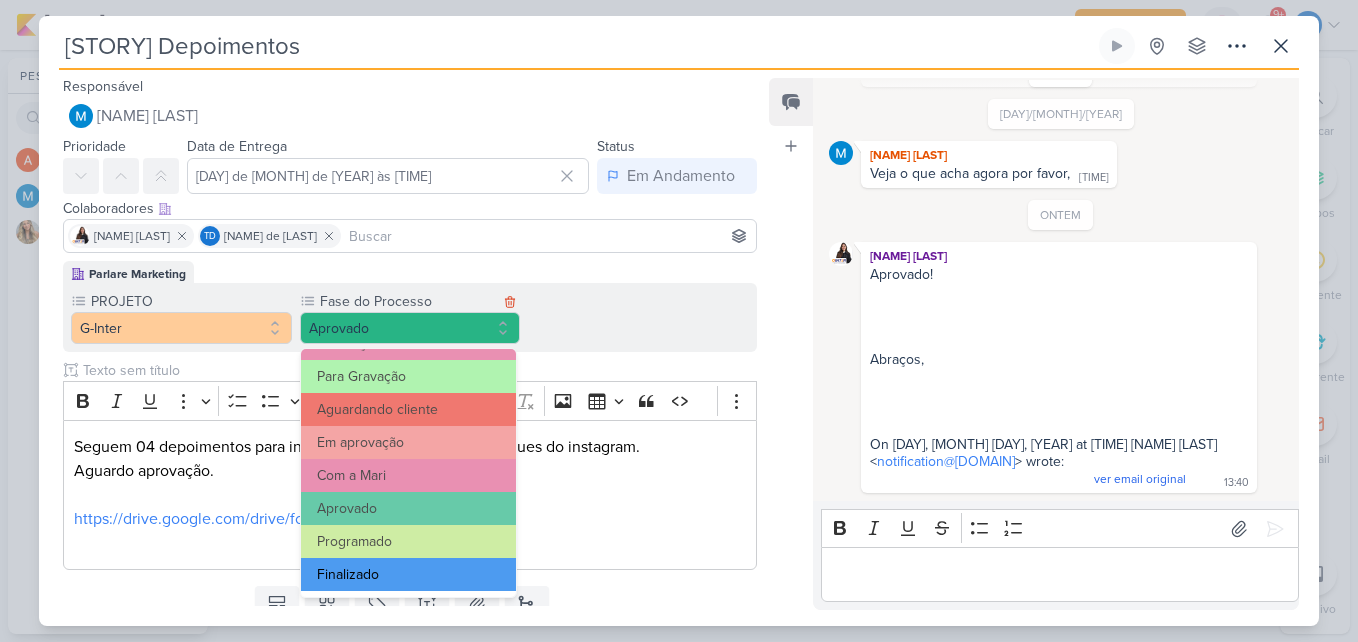 click on "Finalizado" at bounding box center [409, 574] 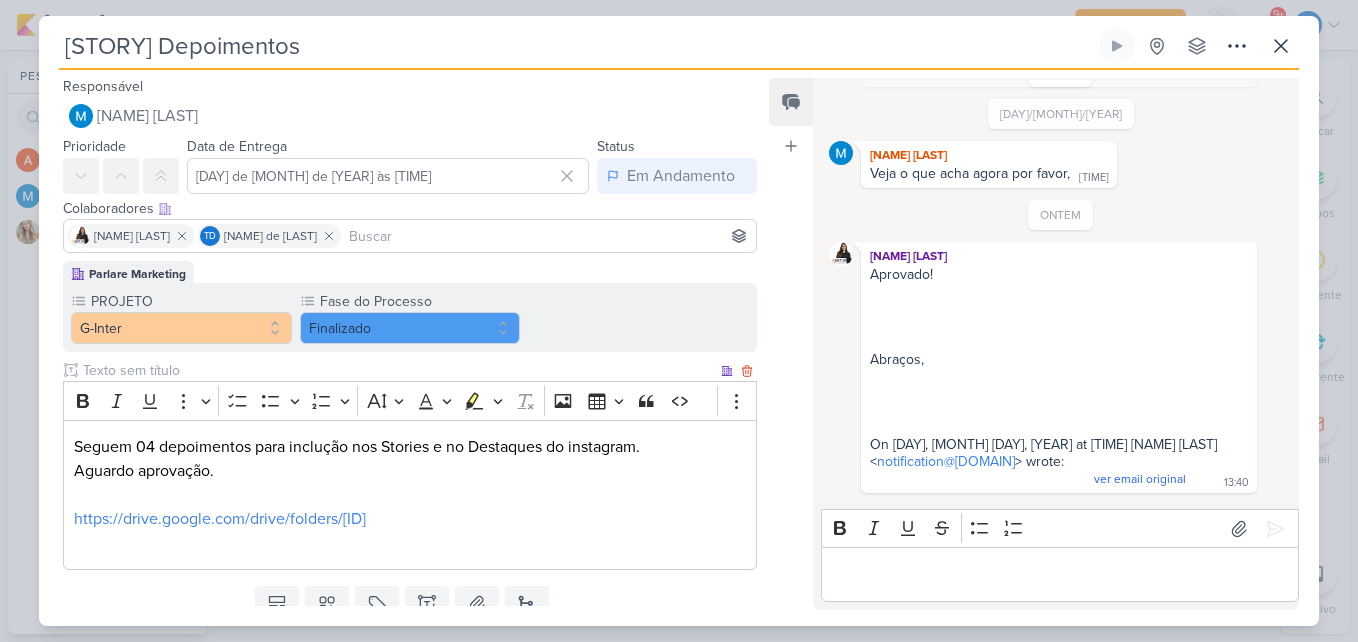 scroll, scrollTop: 75, scrollLeft: 0, axis: vertical 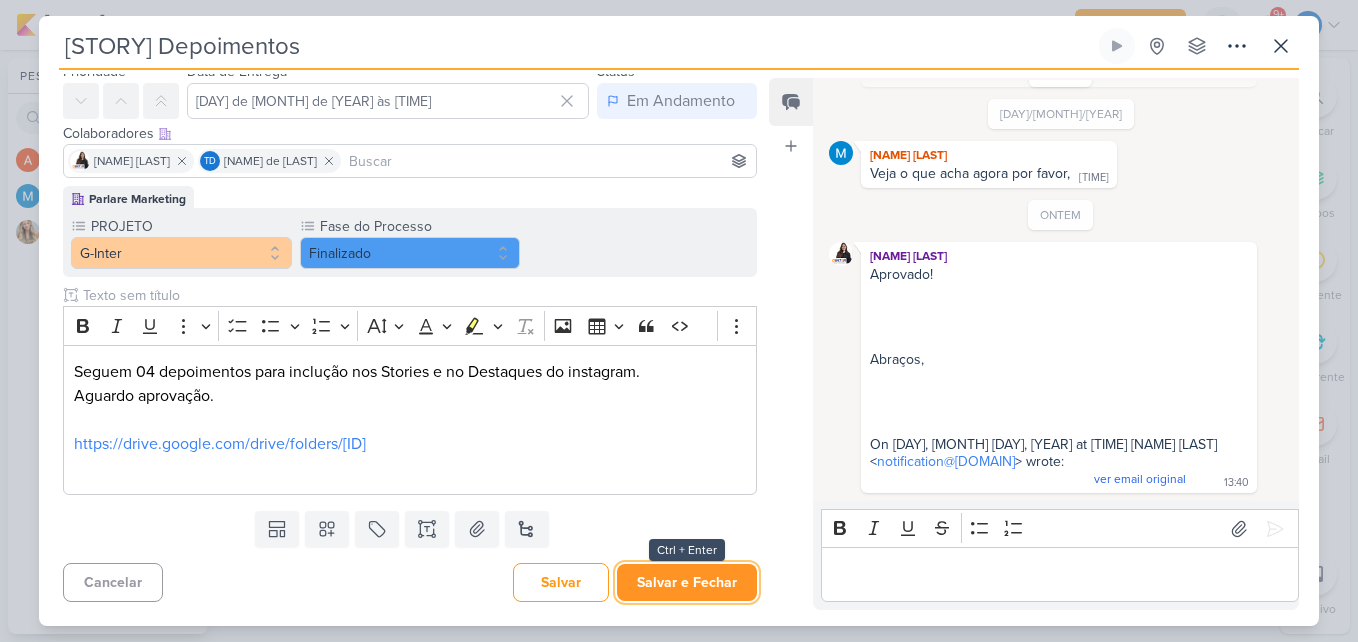 click on "Salvar e Fechar" at bounding box center [687, 582] 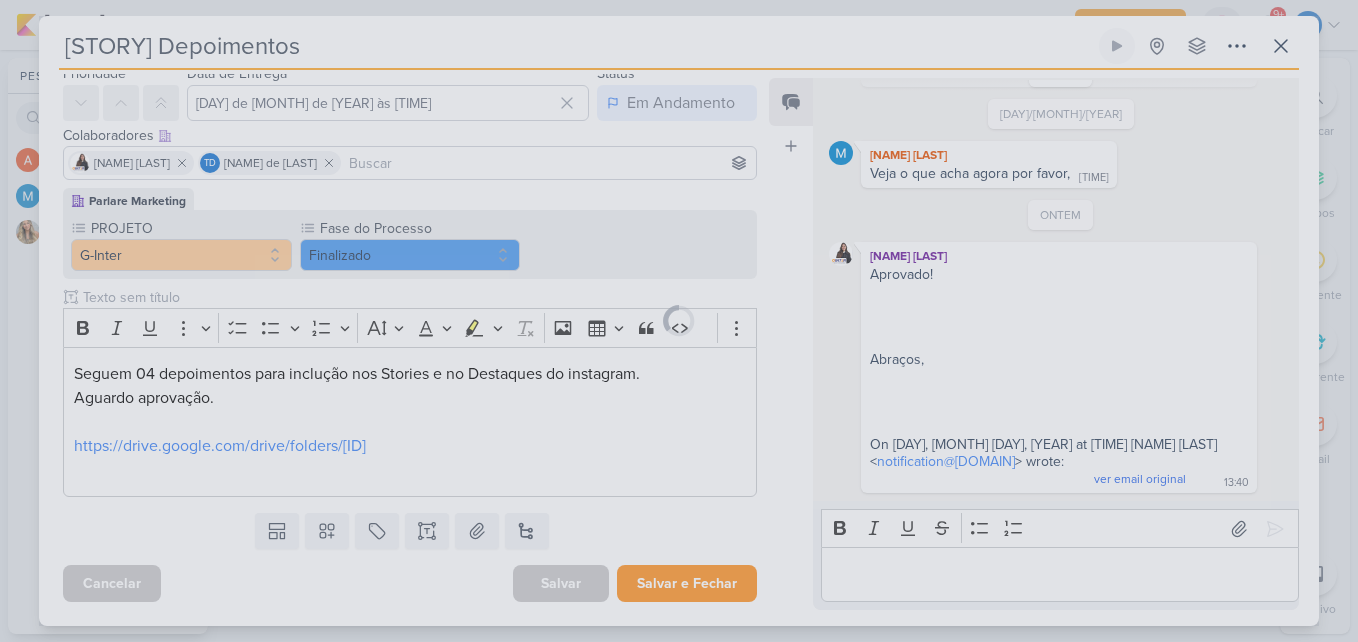 scroll, scrollTop: 73, scrollLeft: 0, axis: vertical 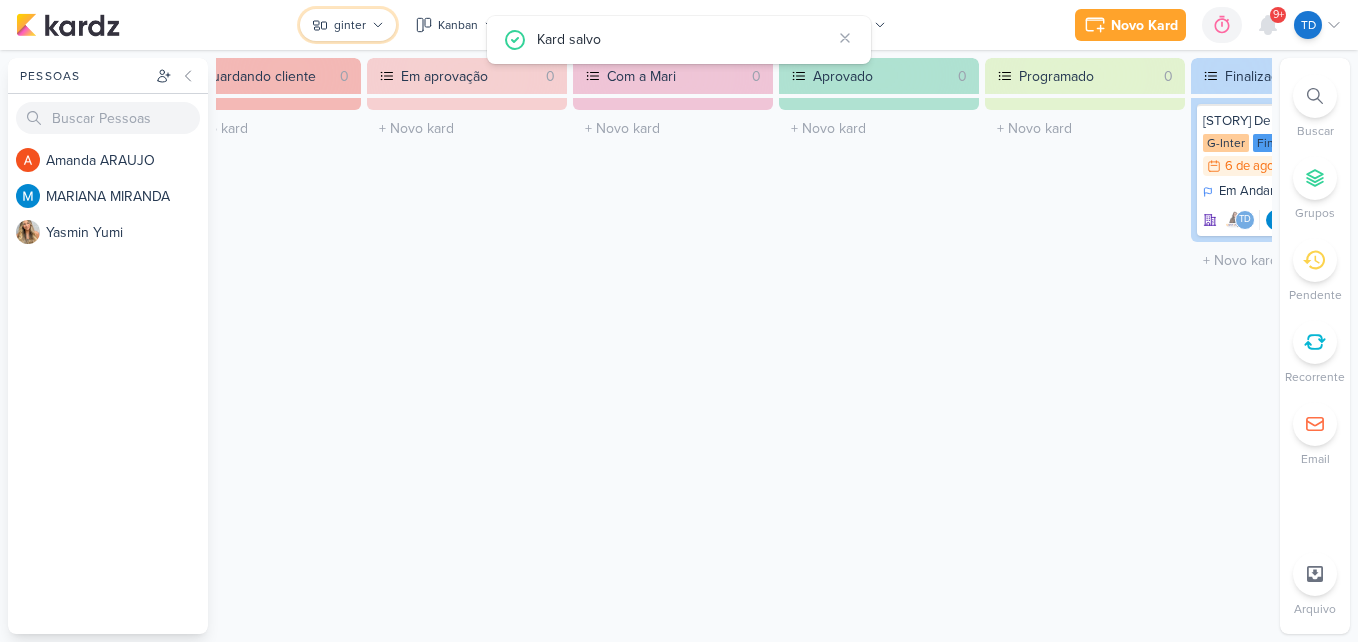click on "ginter" at bounding box center (350, 25) 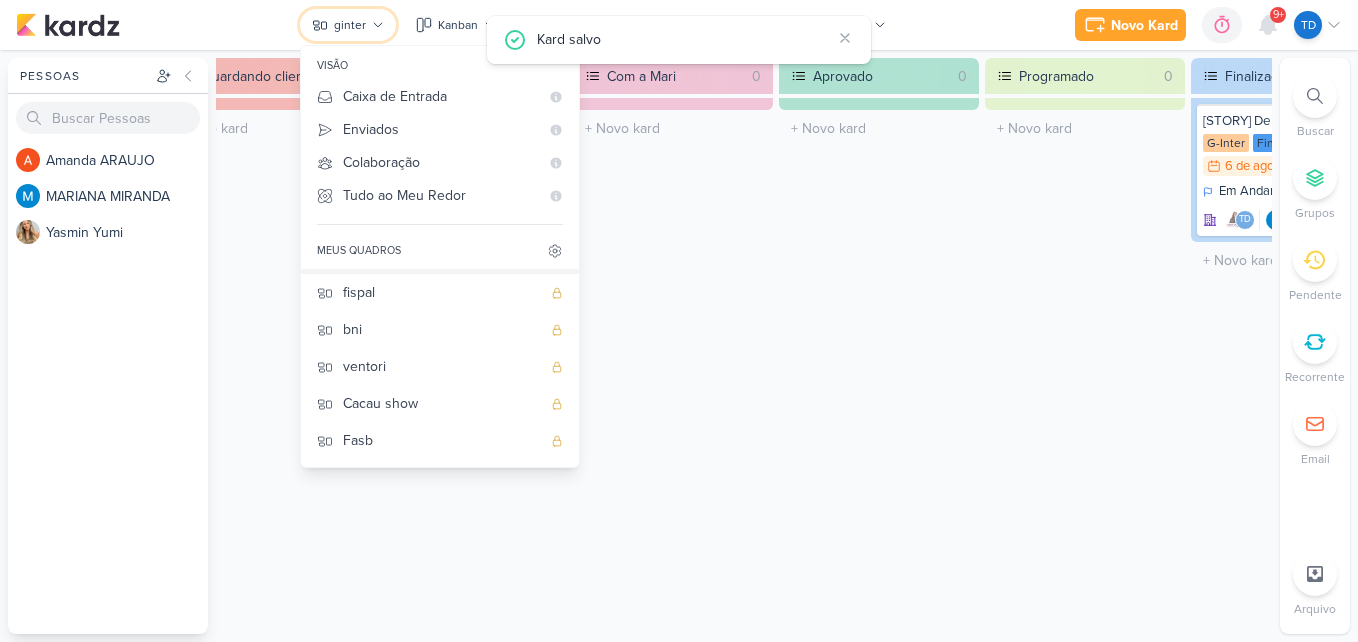 scroll, scrollTop: 144, scrollLeft: 0, axis: vertical 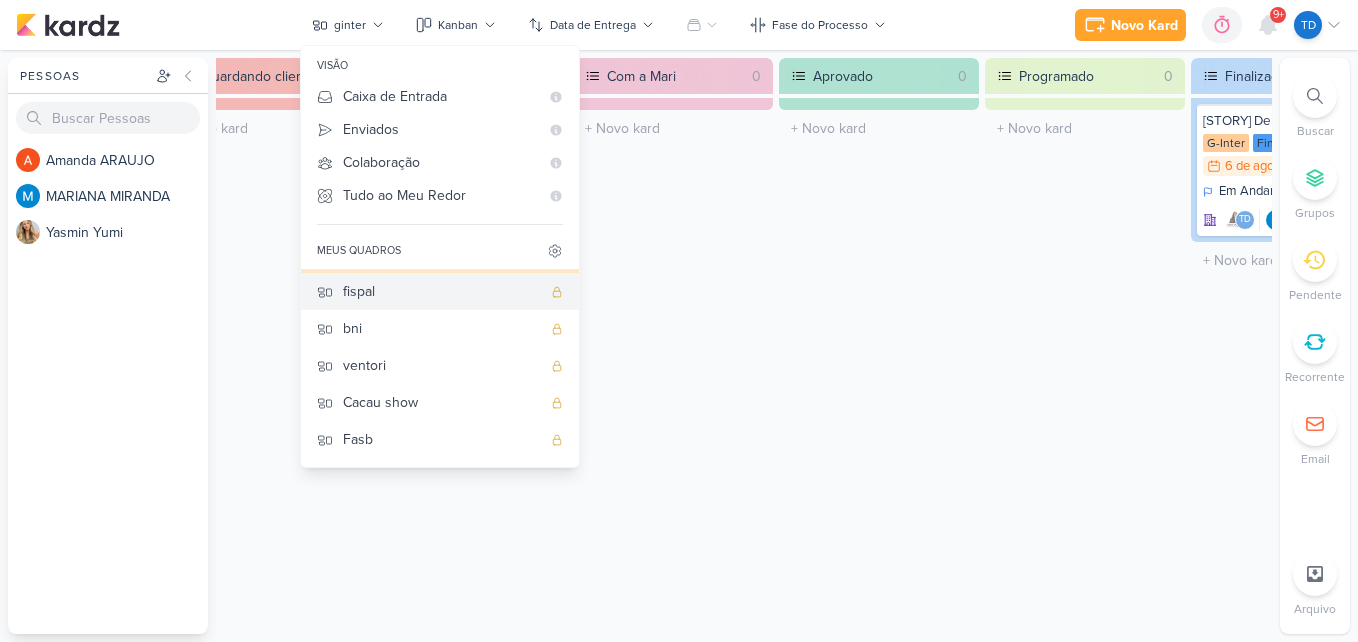 click on "fispal" at bounding box center [442, 291] 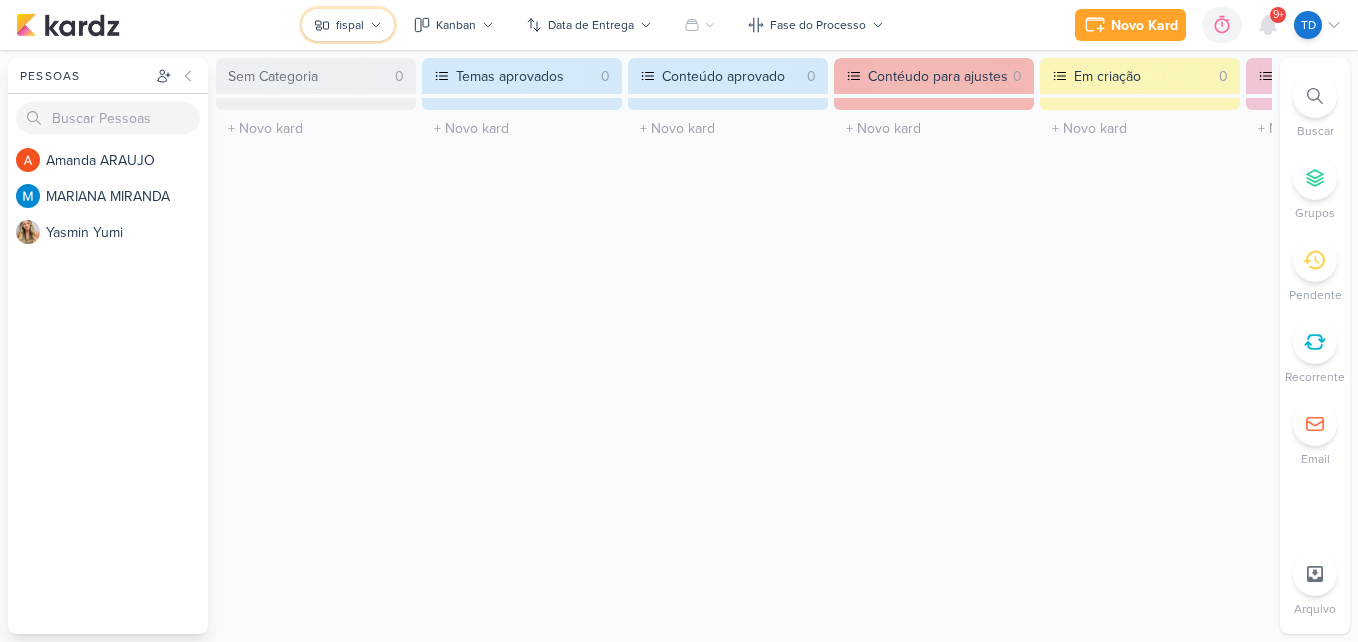 click on "fispal" at bounding box center (348, 25) 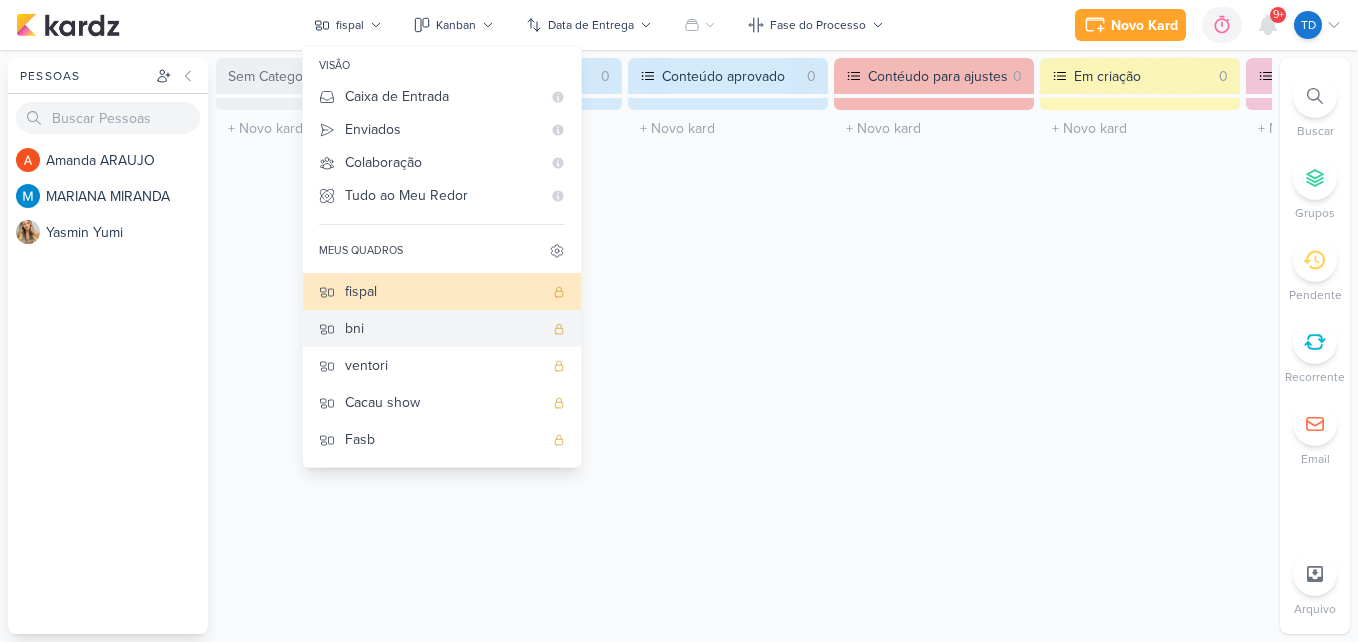 click on "bni" at bounding box center [444, 328] 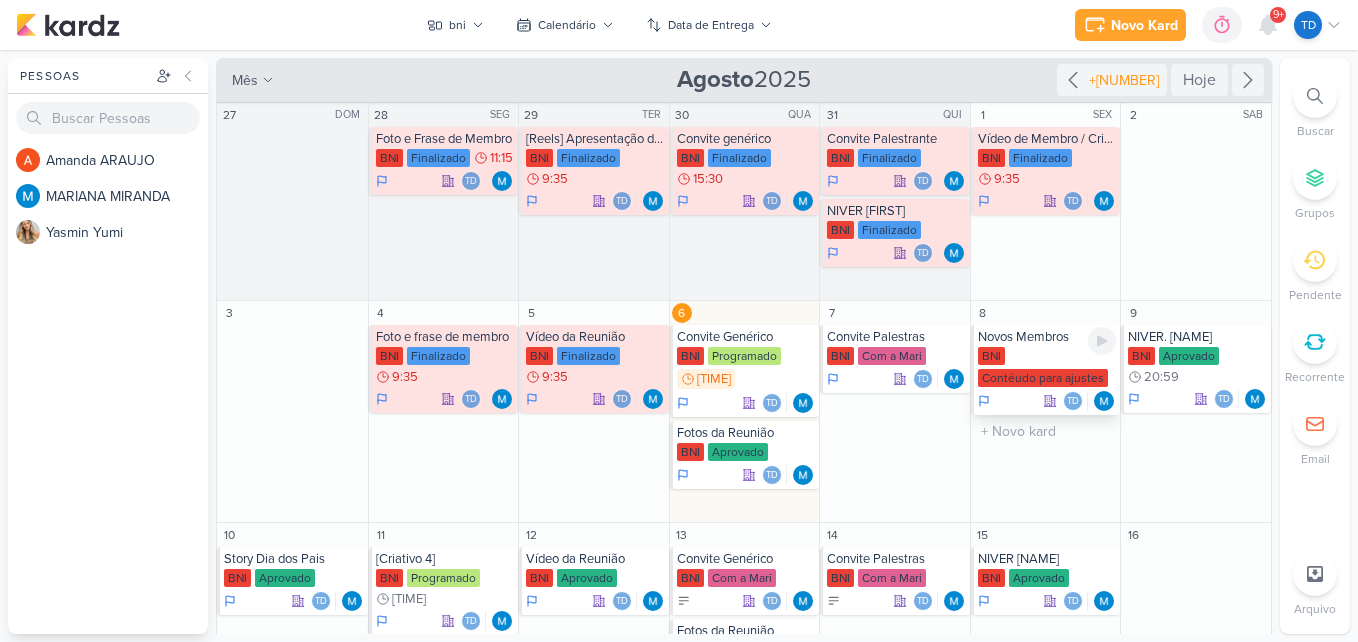 click on "Contéudo para ajustes" at bounding box center [1043, 378] 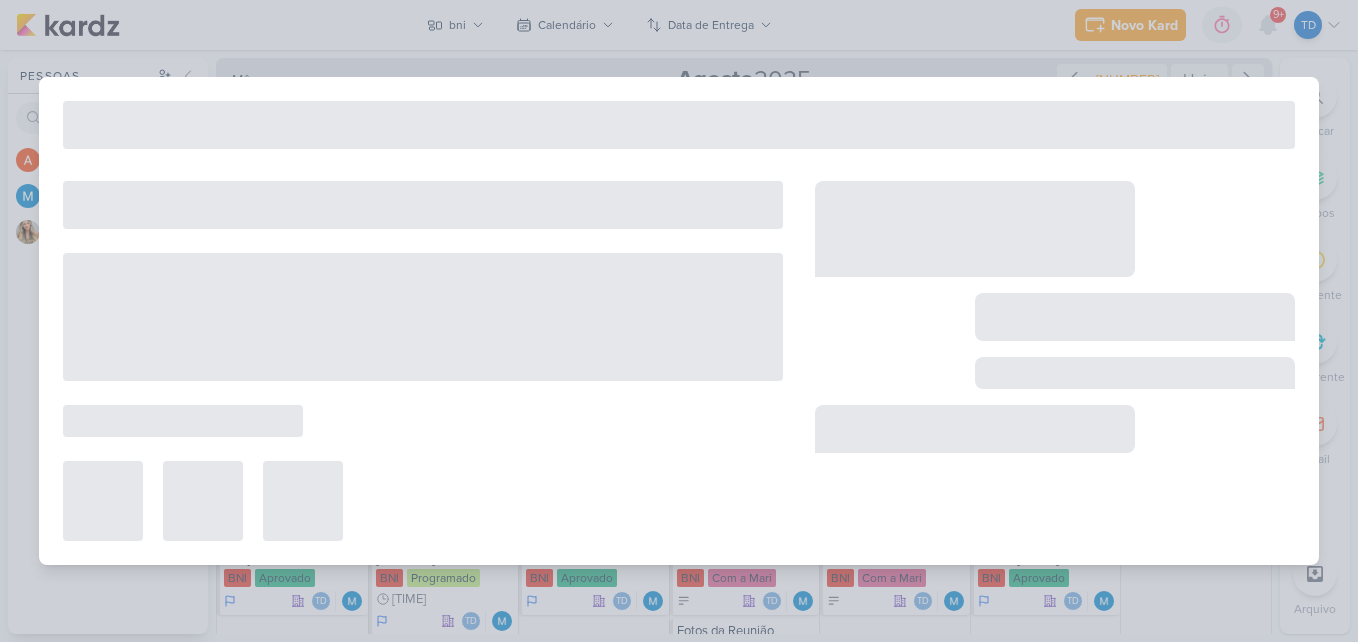 type on "Novos Membros" 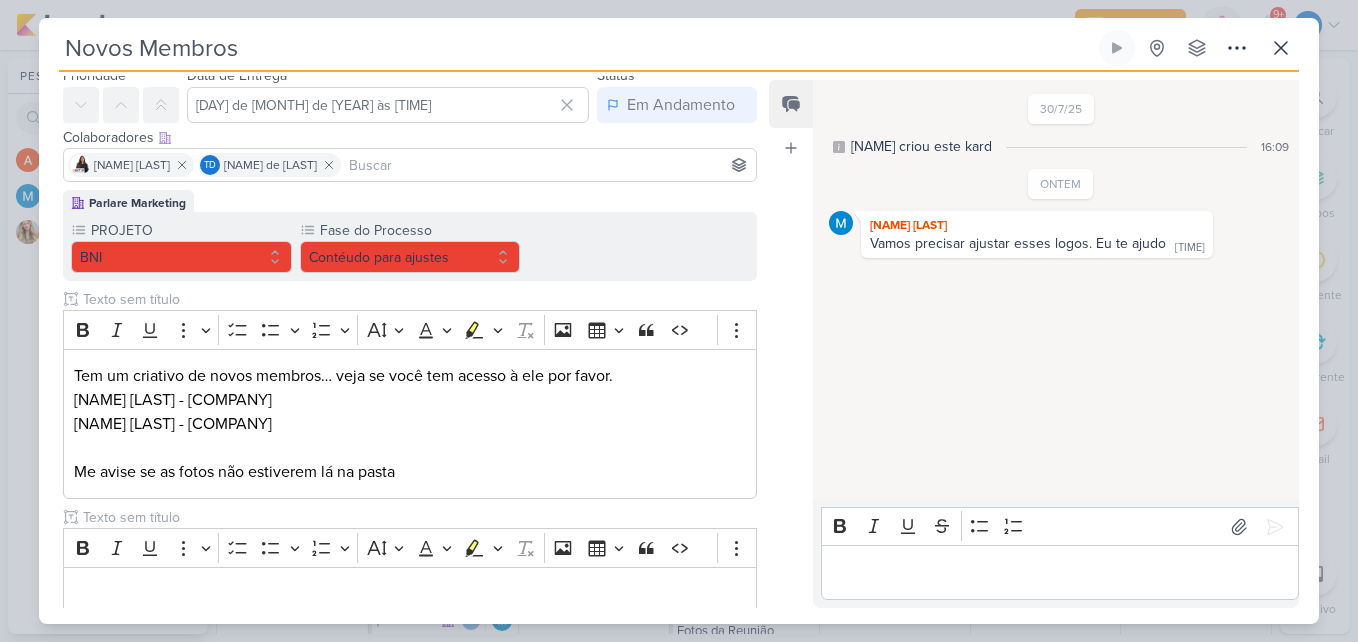 scroll, scrollTop: 32, scrollLeft: 0, axis: vertical 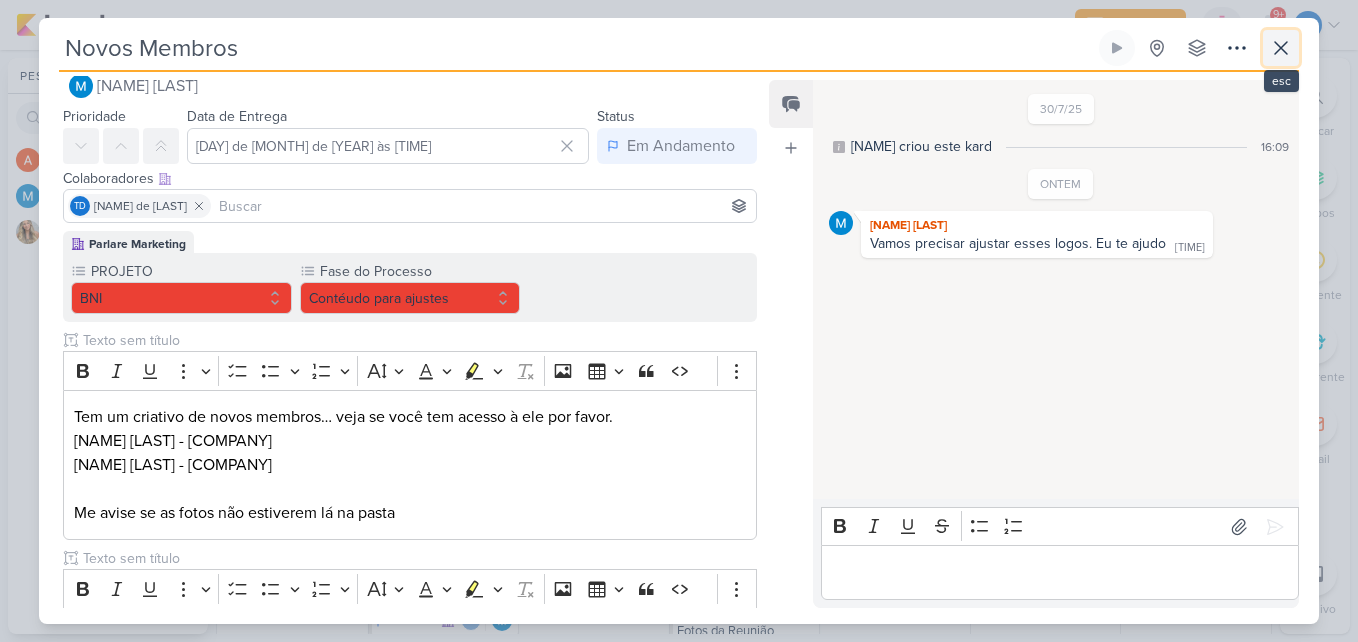 click 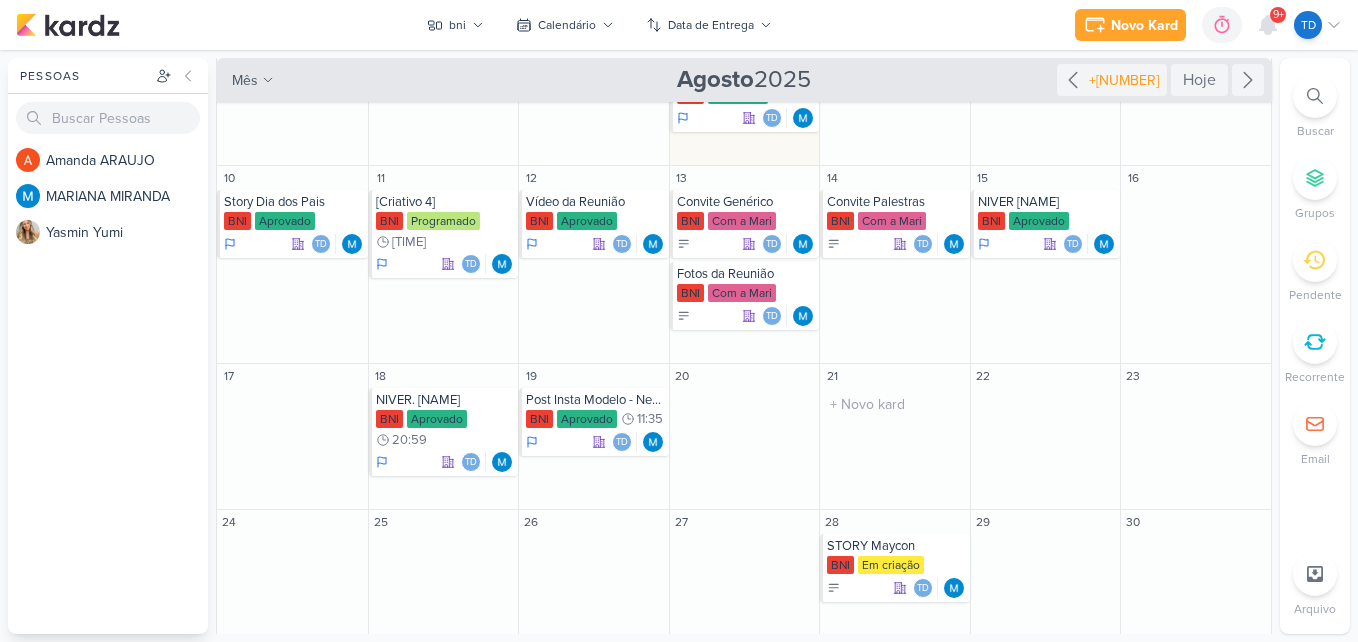 scroll, scrollTop: 359, scrollLeft: 0, axis: vertical 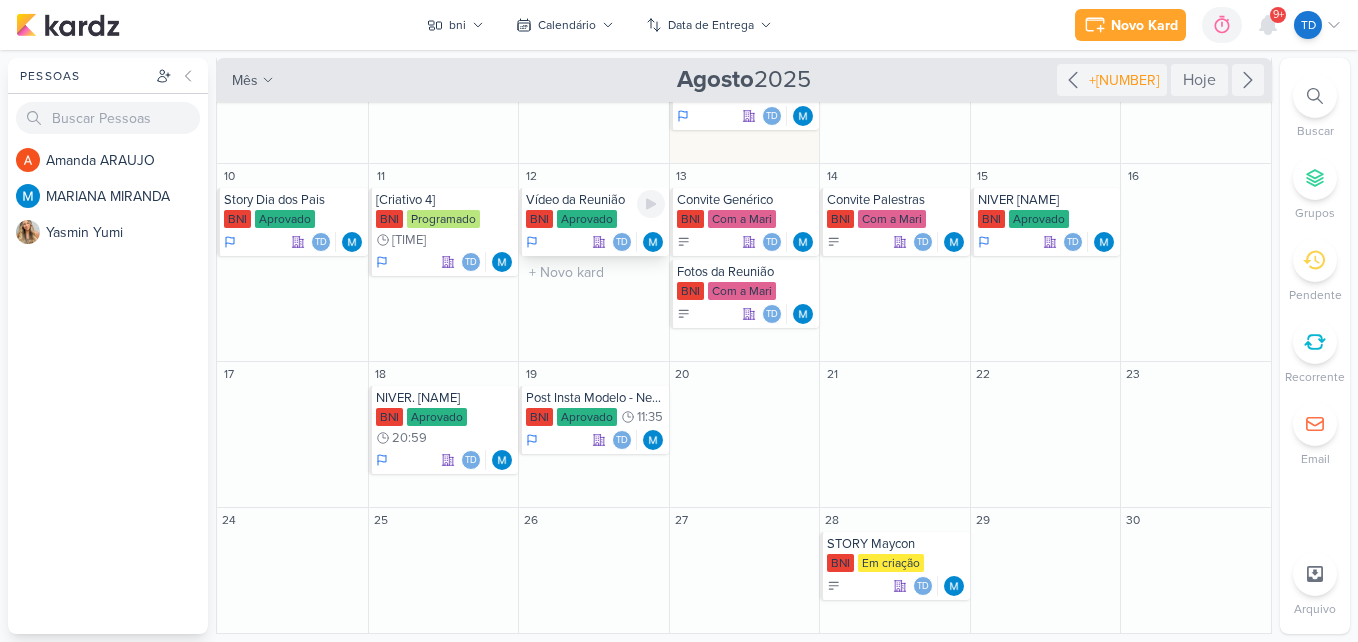click on "Vídeo da Reunião" at bounding box center [595, 200] 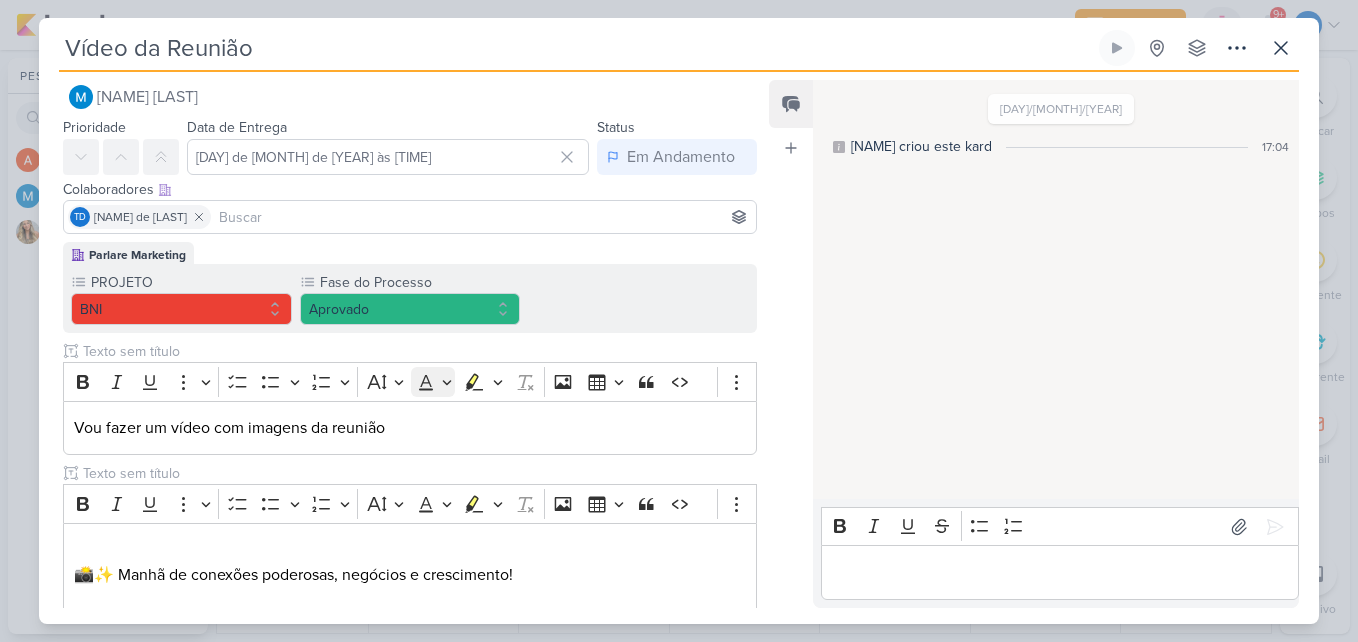 scroll, scrollTop: 22, scrollLeft: 0, axis: vertical 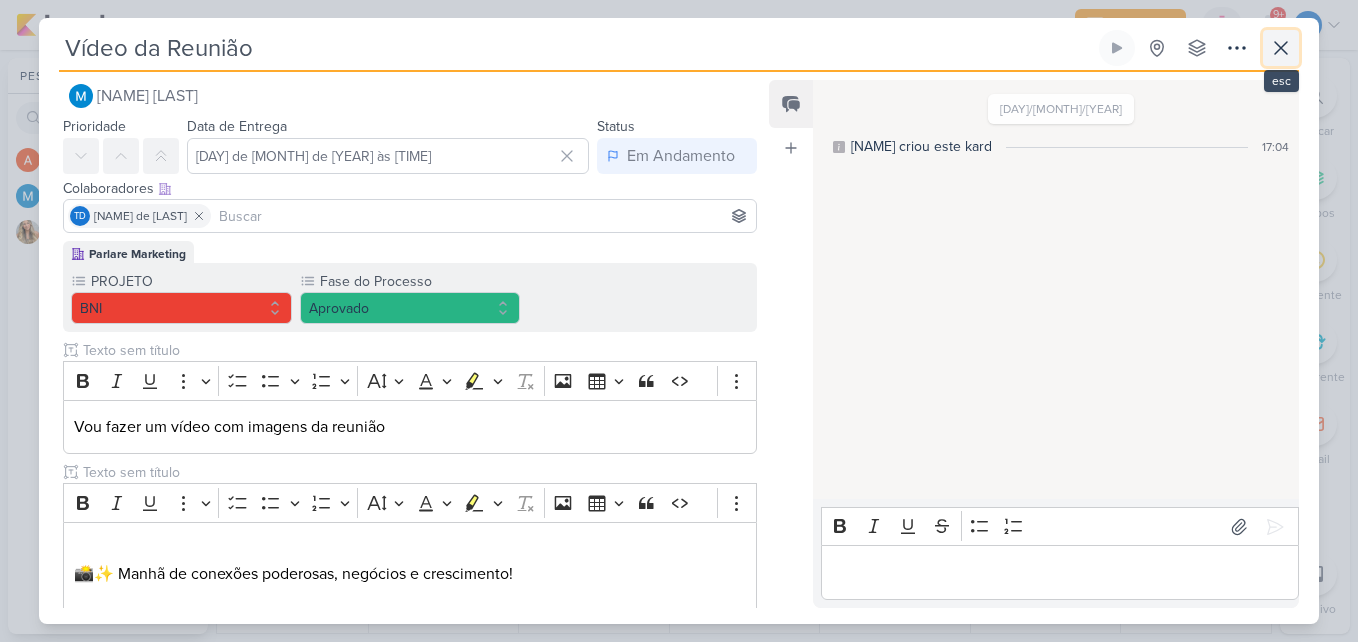 click 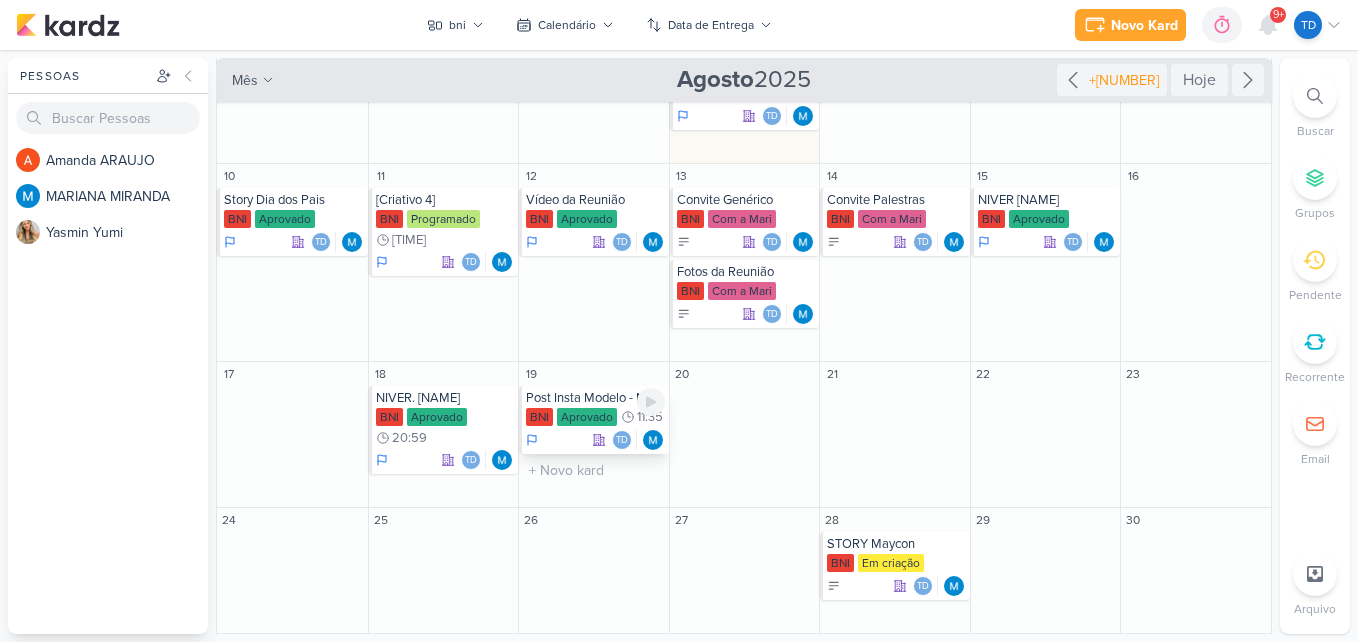 click on "Post Insta Modelo - Networking" at bounding box center [595, 398] 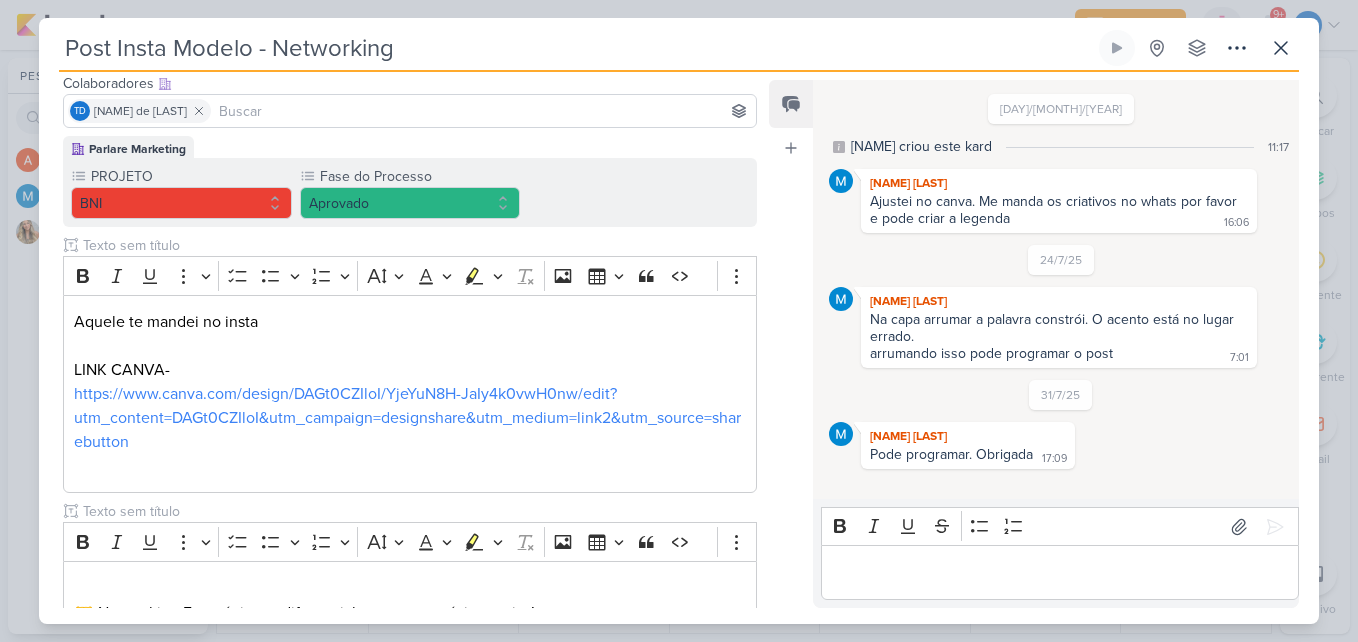 scroll, scrollTop: 0, scrollLeft: 0, axis: both 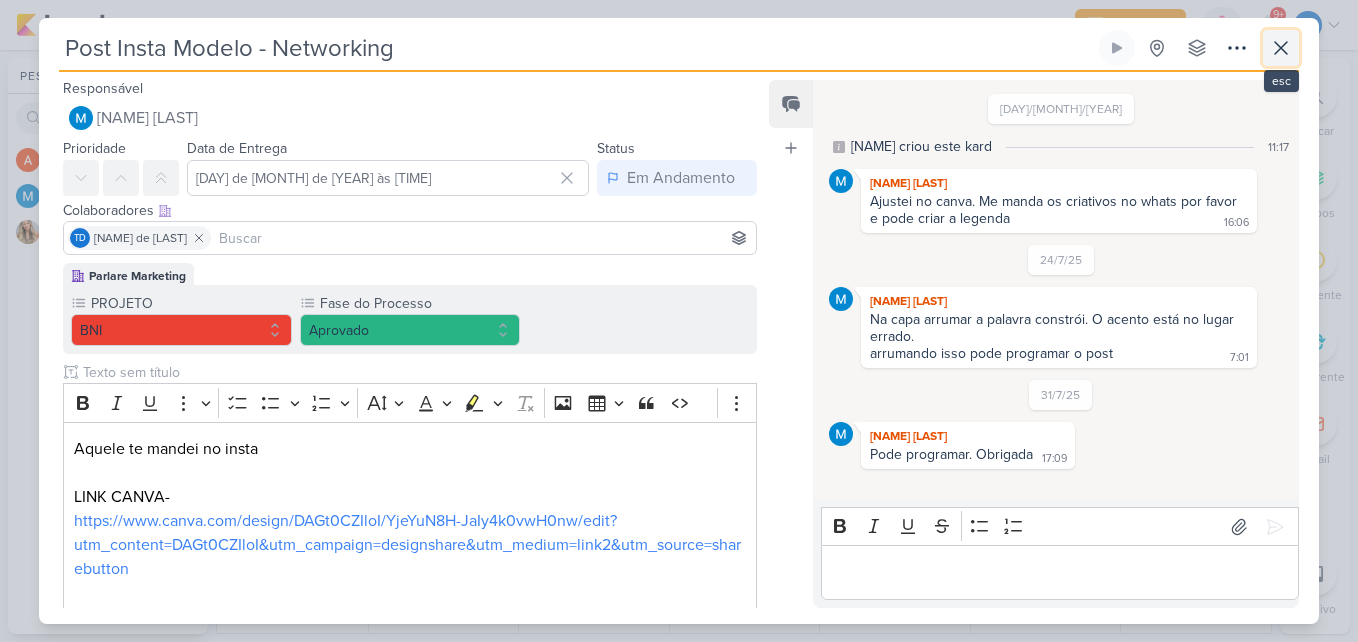 click 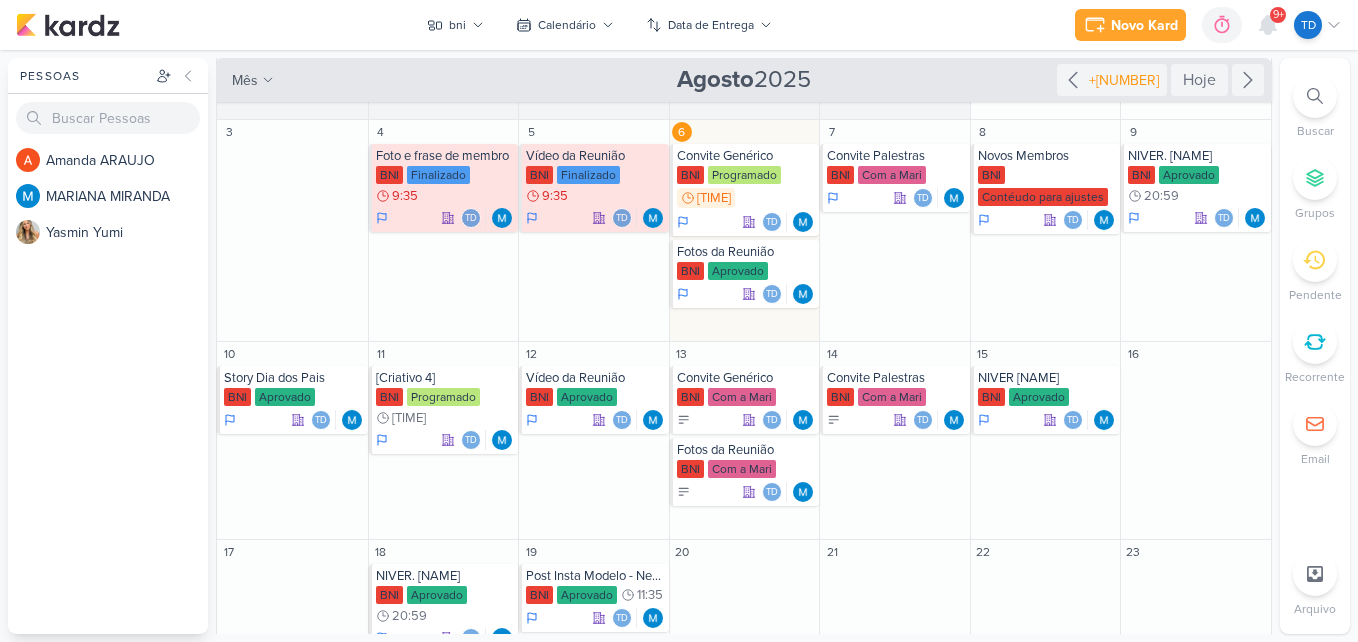 scroll, scrollTop: 0, scrollLeft: 0, axis: both 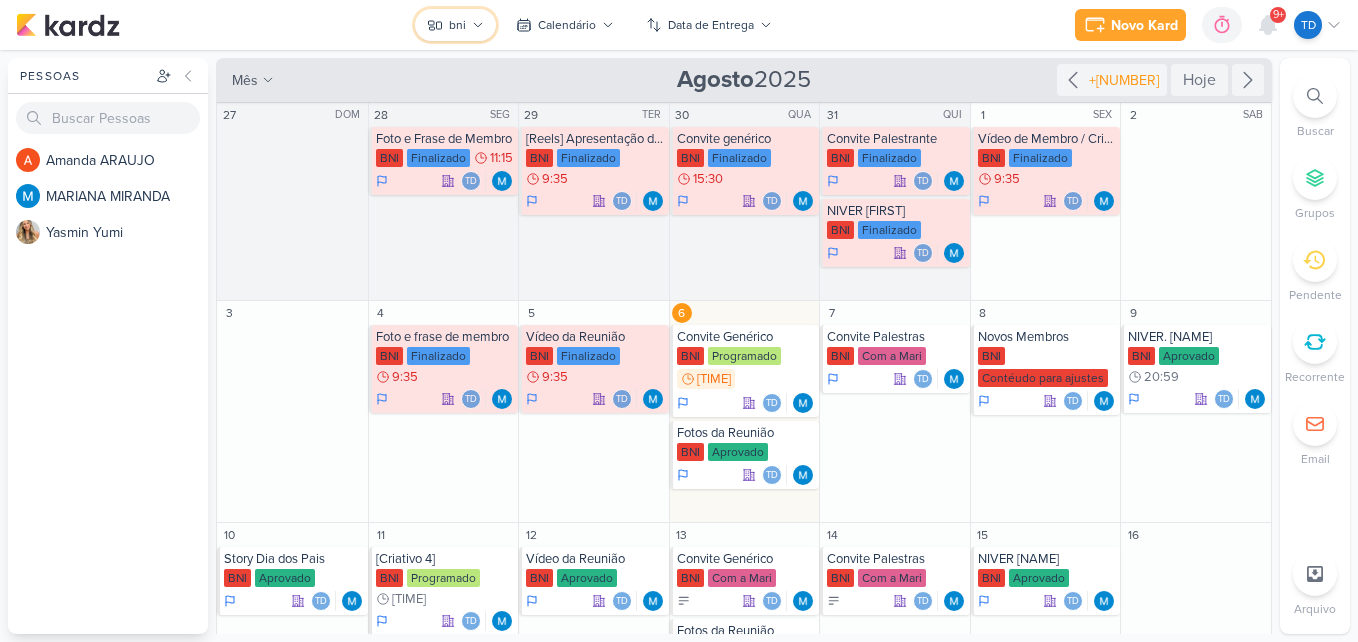 click on "bni" at bounding box center [455, 25] 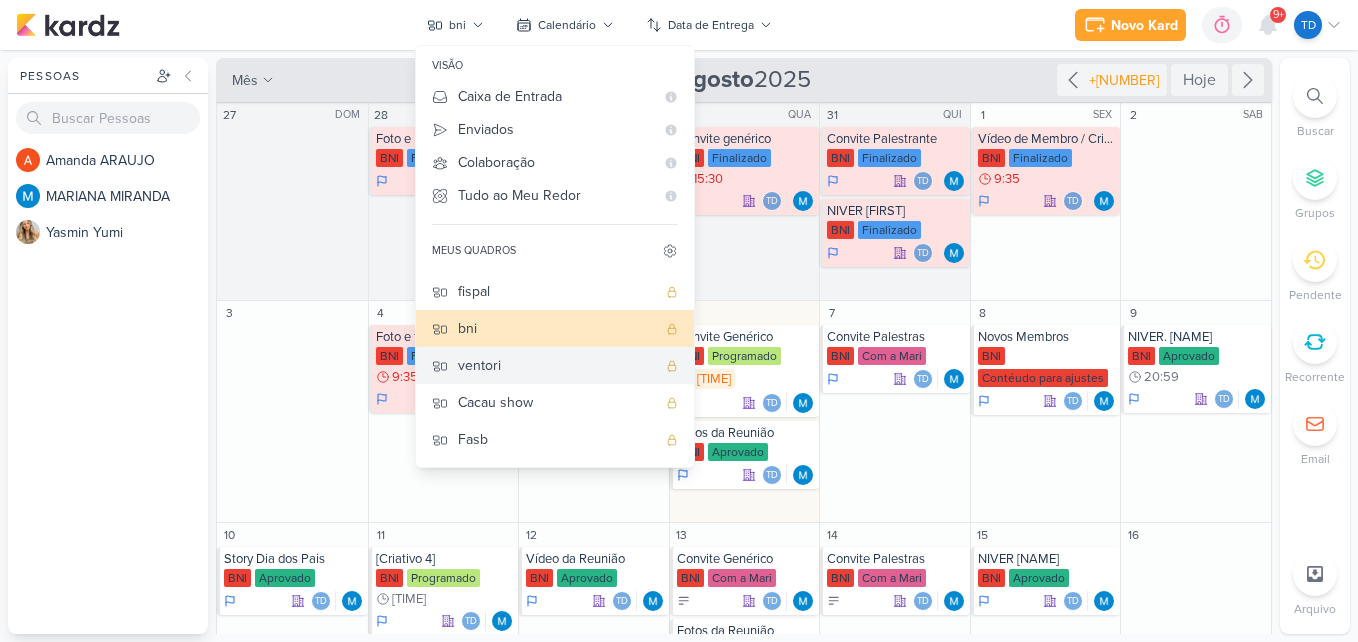 click on "ventori" at bounding box center [557, 365] 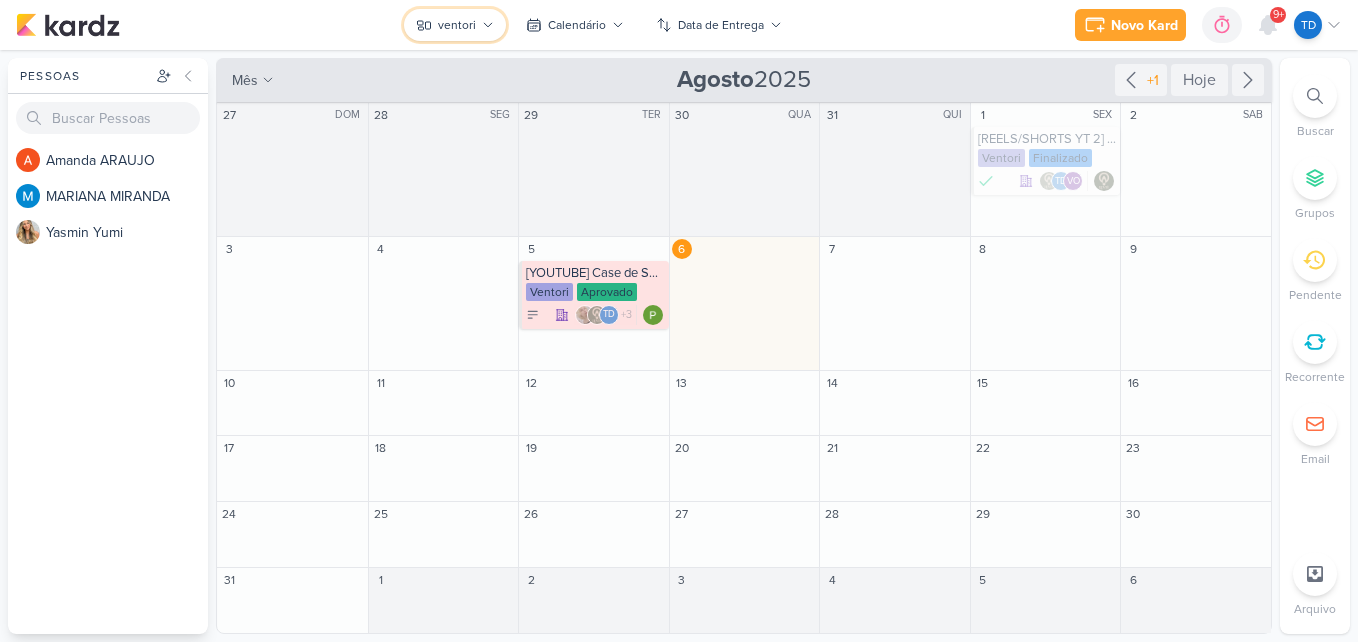 click 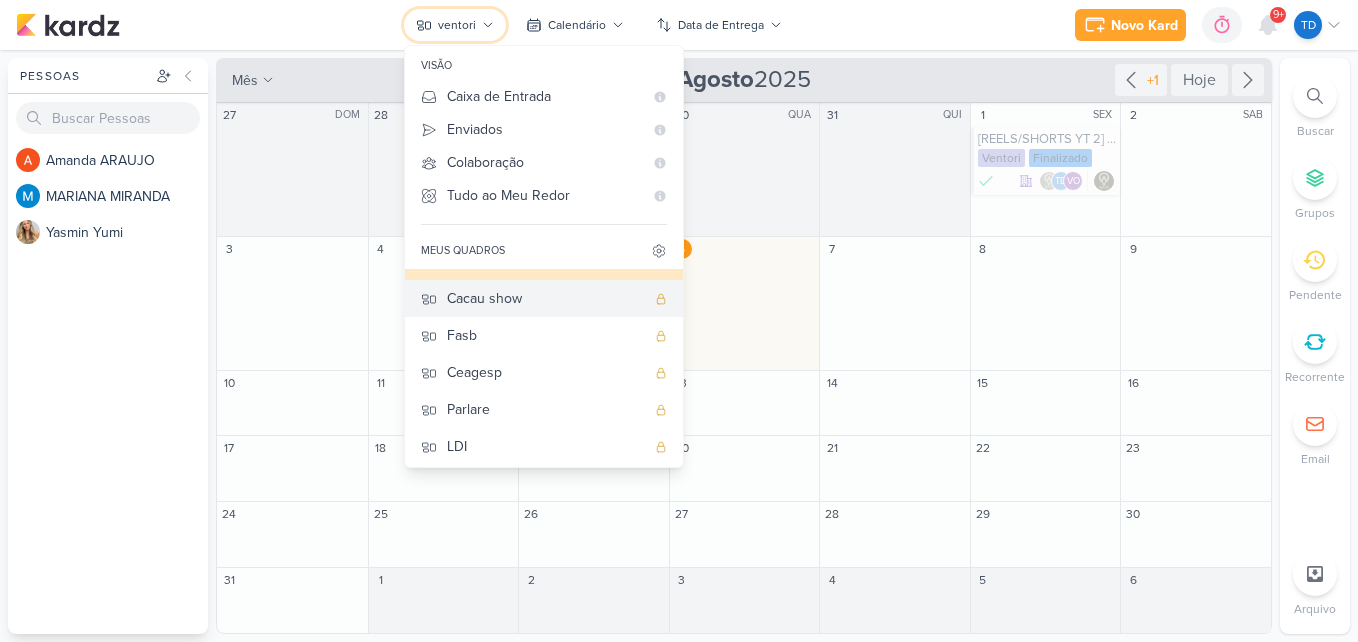 scroll, scrollTop: 252, scrollLeft: 0, axis: vertical 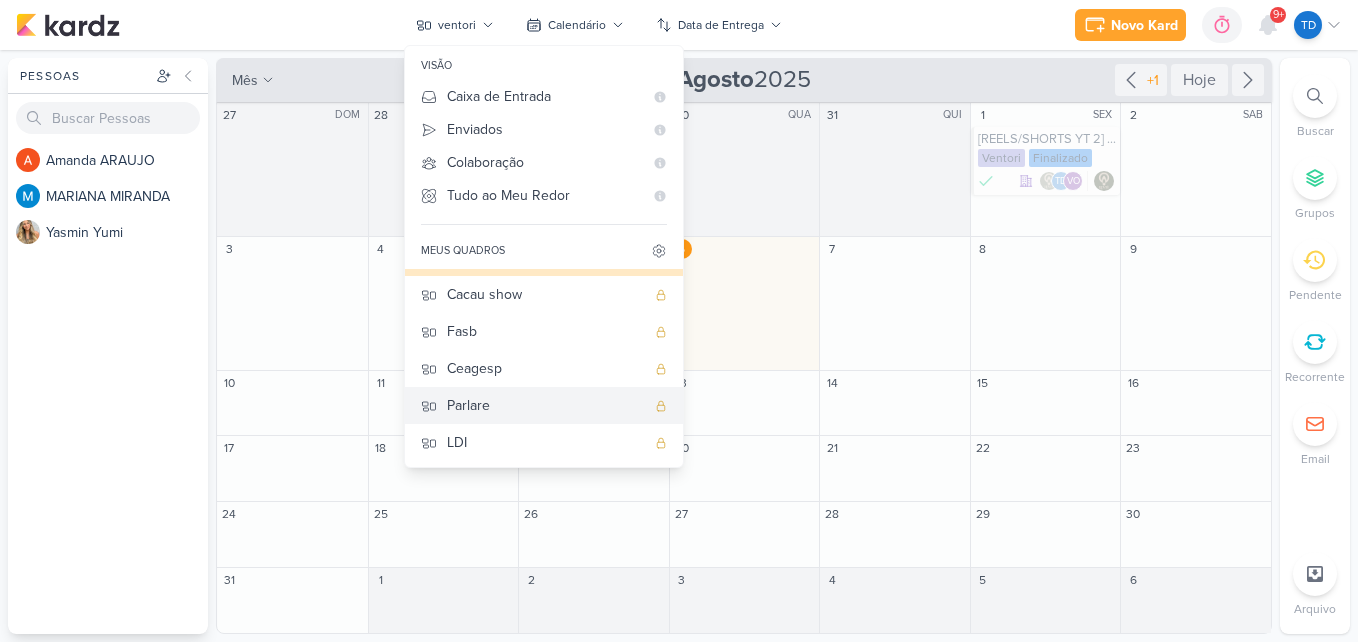 click on "Parlare" at bounding box center [546, 405] 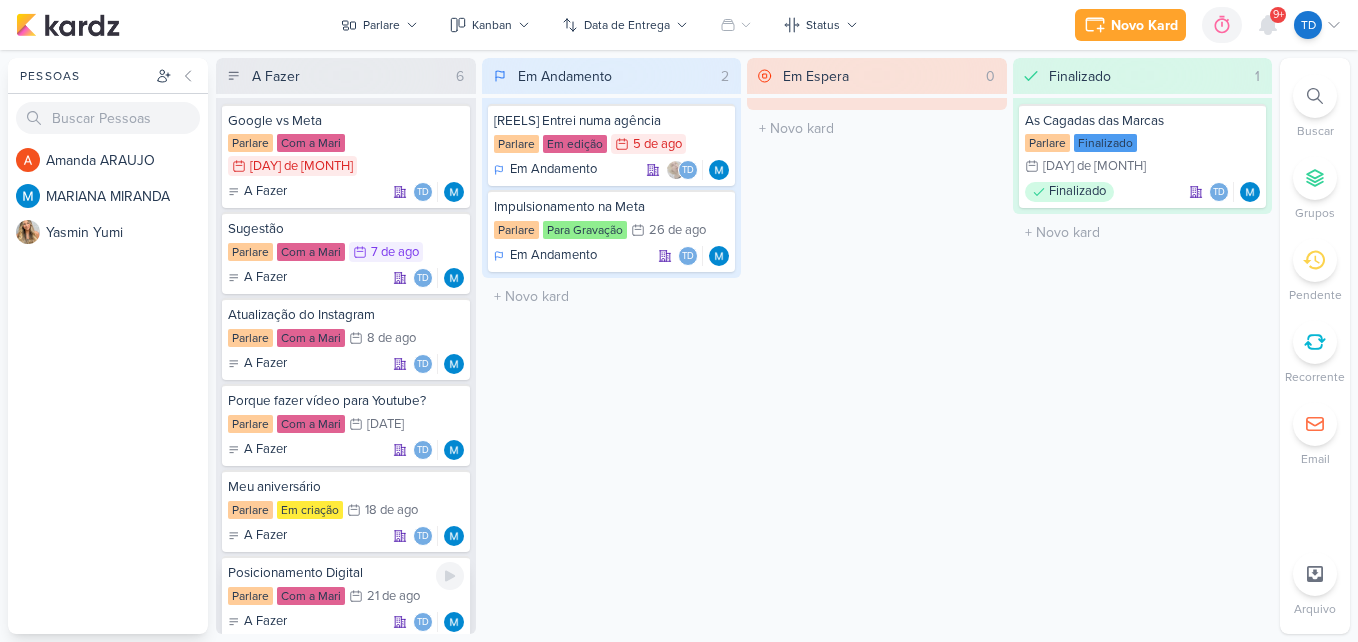 scroll, scrollTop: 25, scrollLeft: 0, axis: vertical 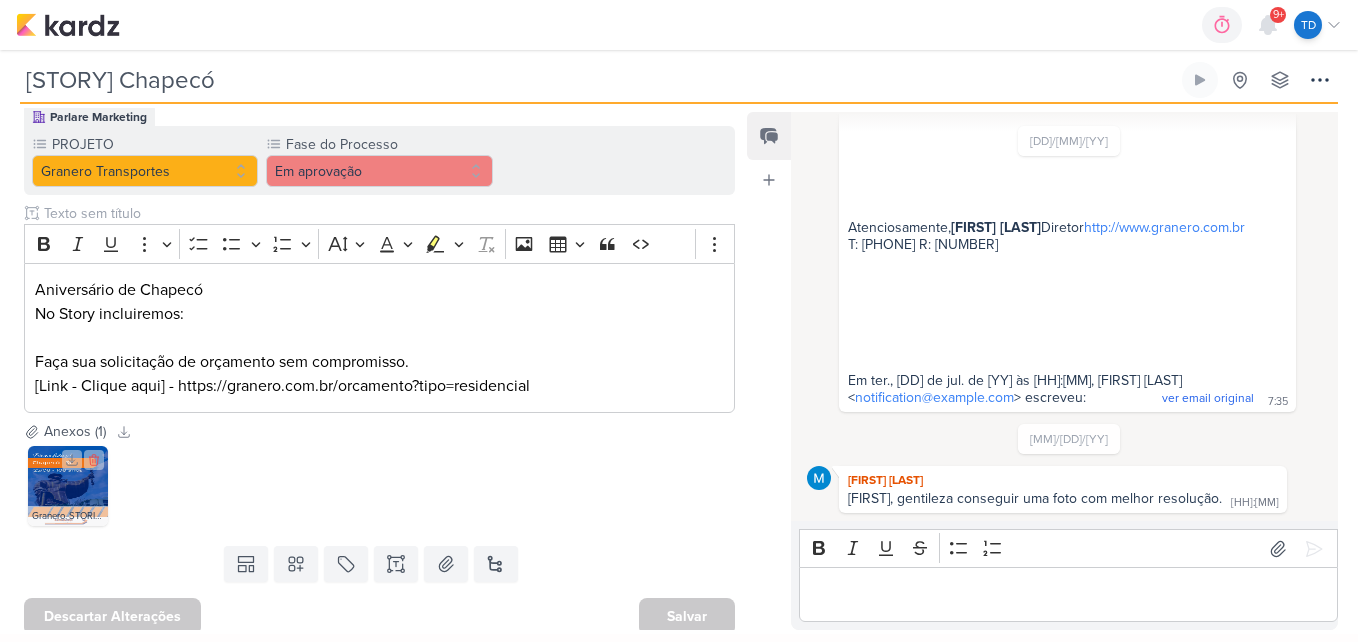 click at bounding box center (68, 486) 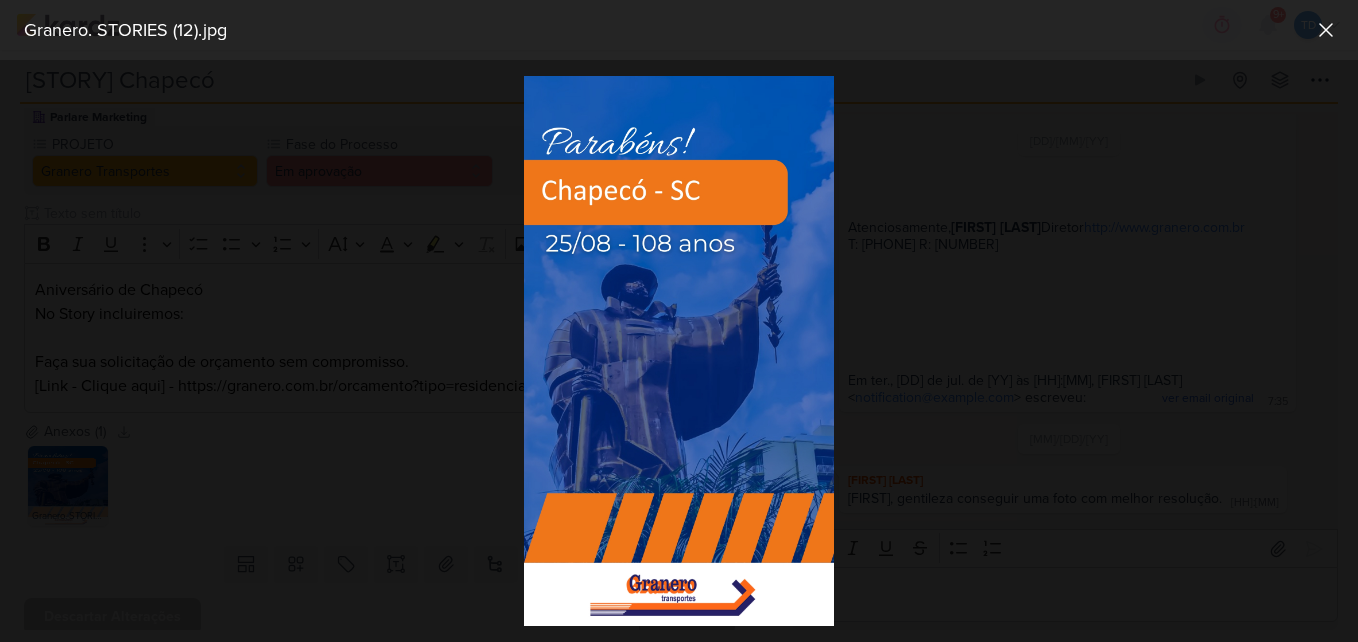 click at bounding box center (679, 351) 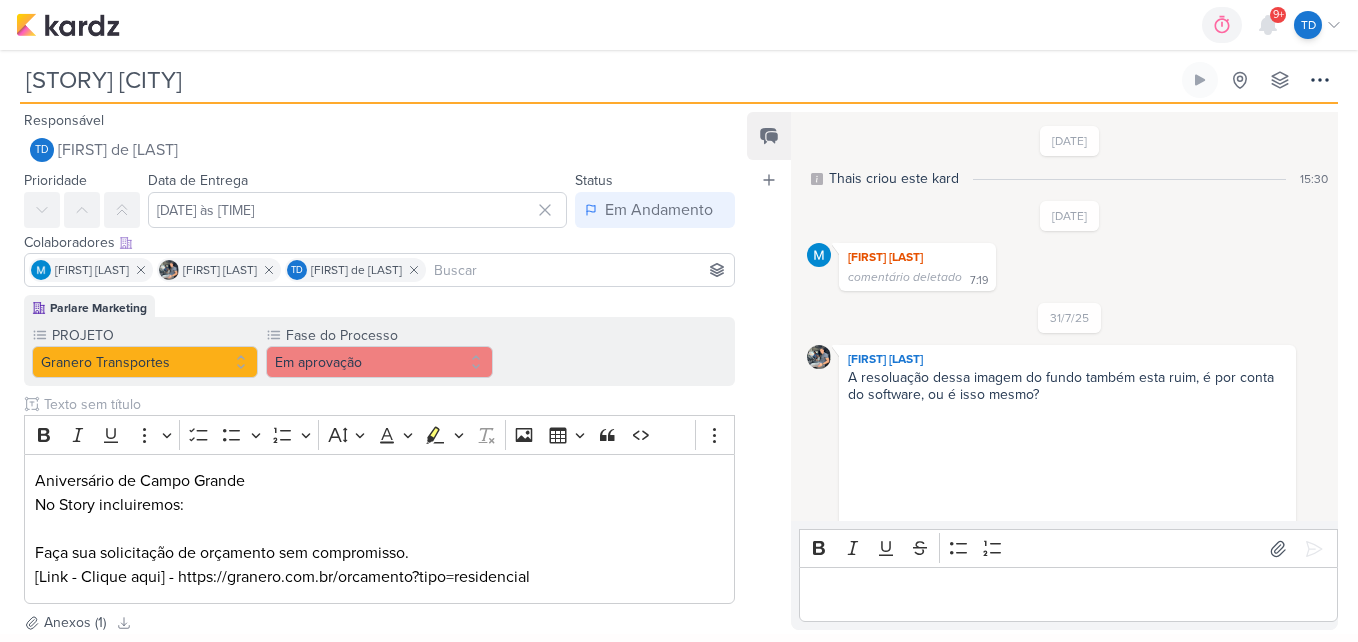 scroll, scrollTop: 0, scrollLeft: 0, axis: both 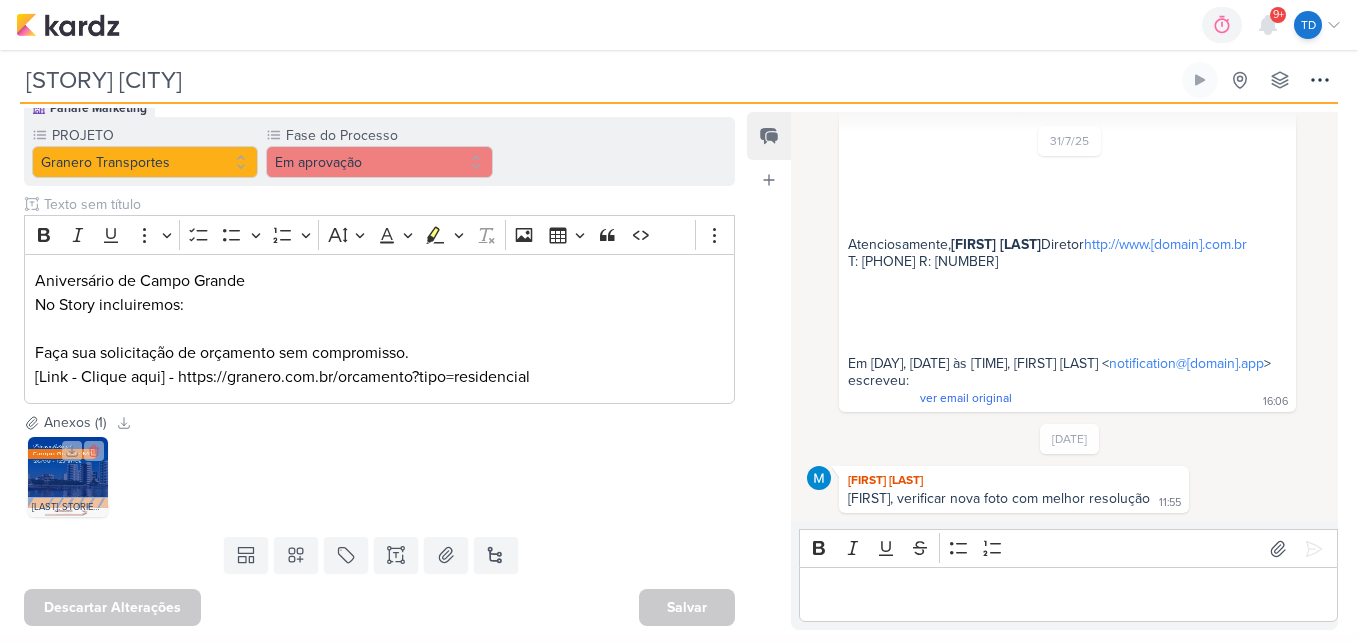 click at bounding box center (68, 477) 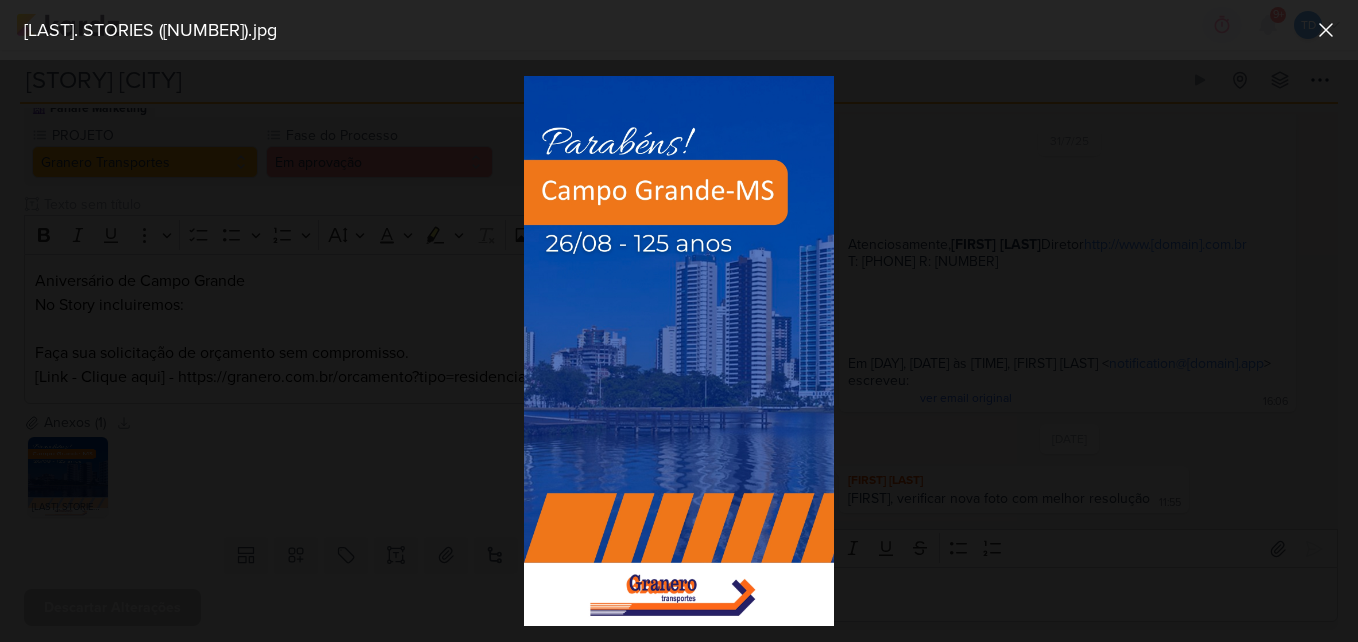 click at bounding box center (679, 351) 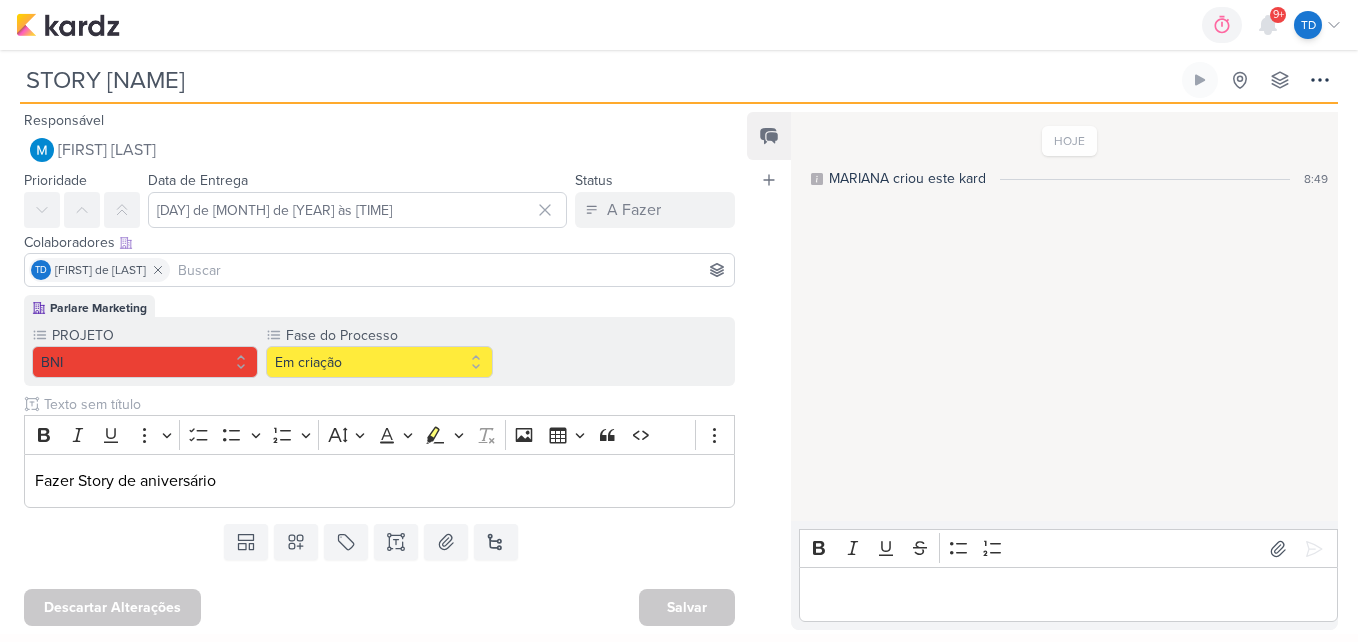 scroll, scrollTop: 0, scrollLeft: 0, axis: both 